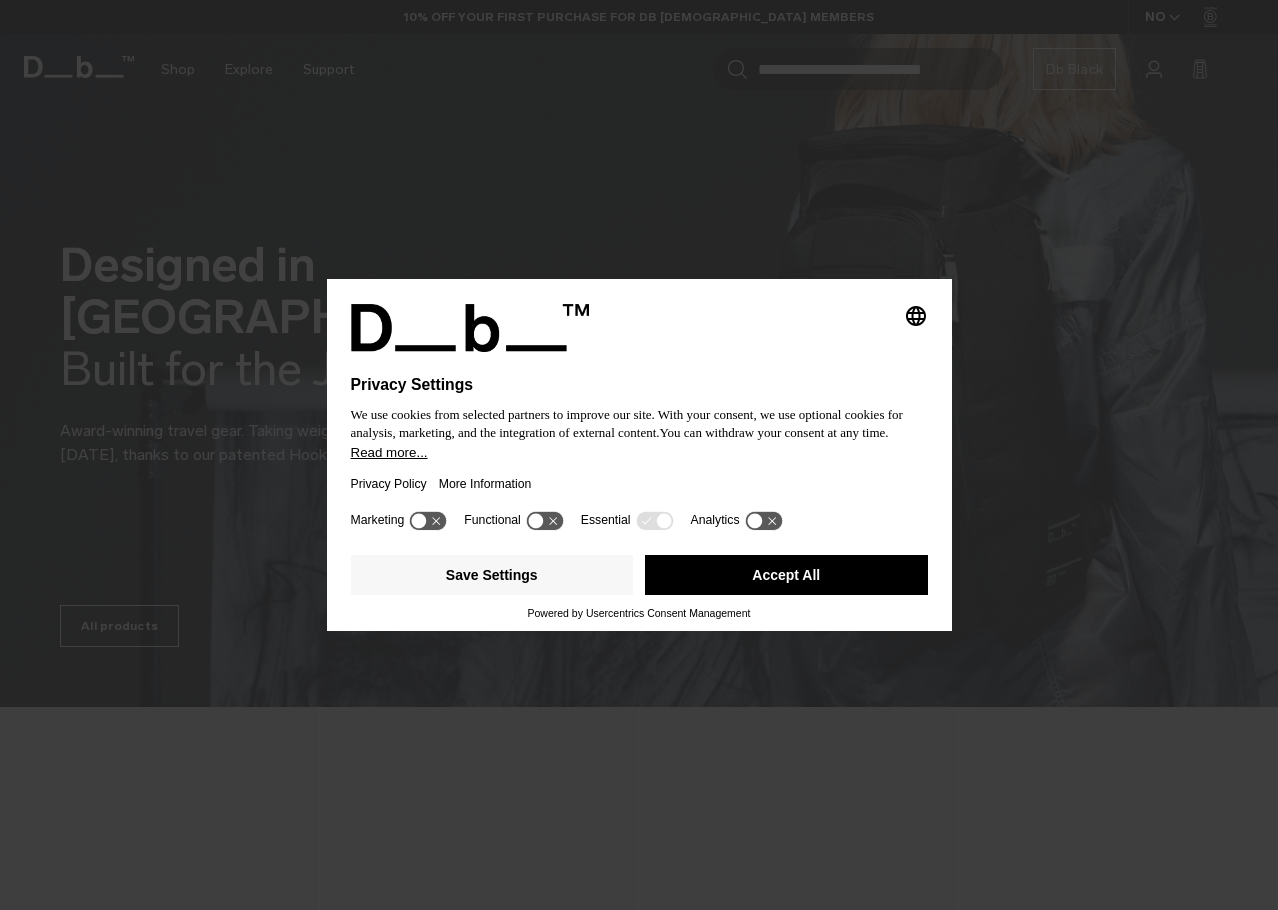 scroll, scrollTop: 0, scrollLeft: 0, axis: both 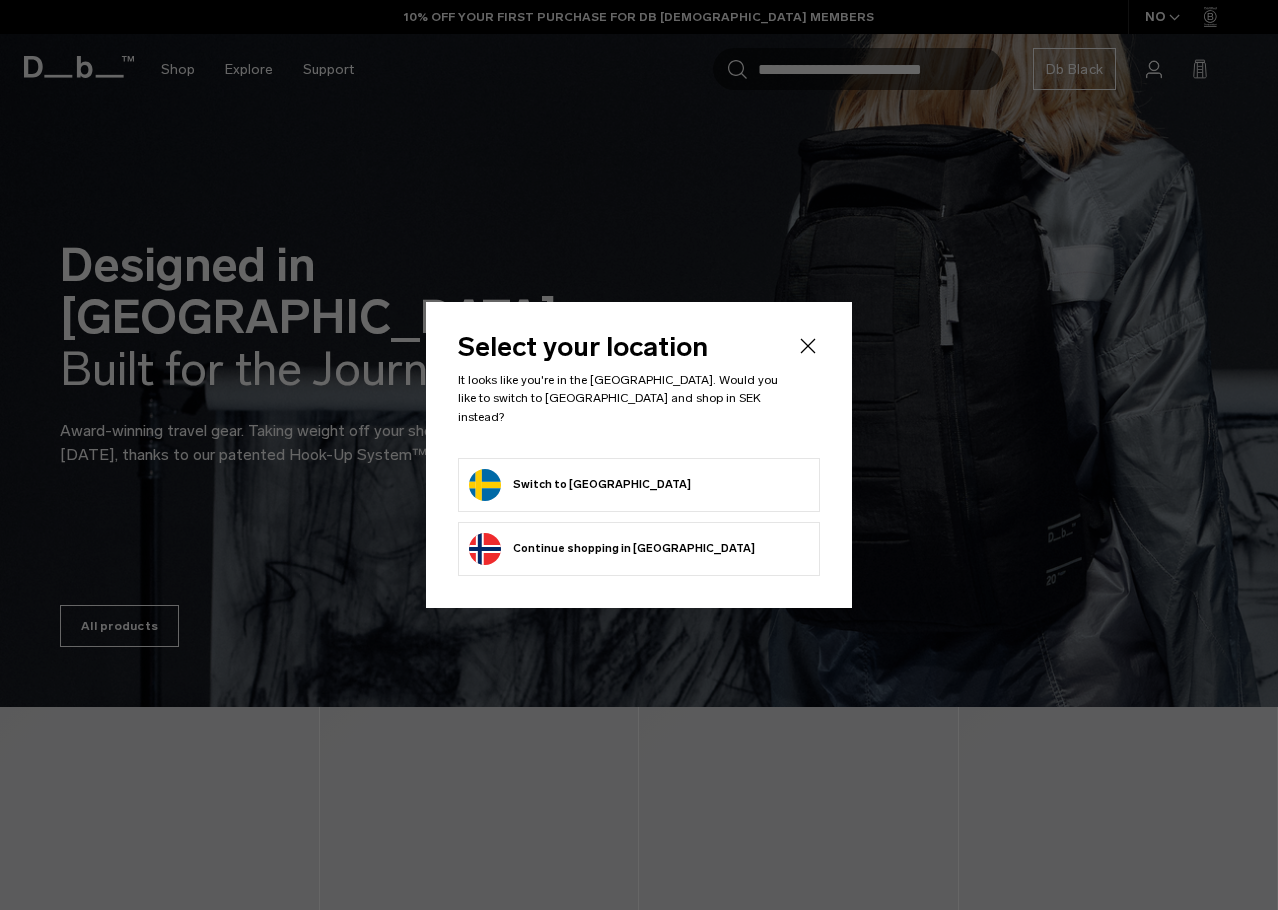 click on "Switch to Sweden" 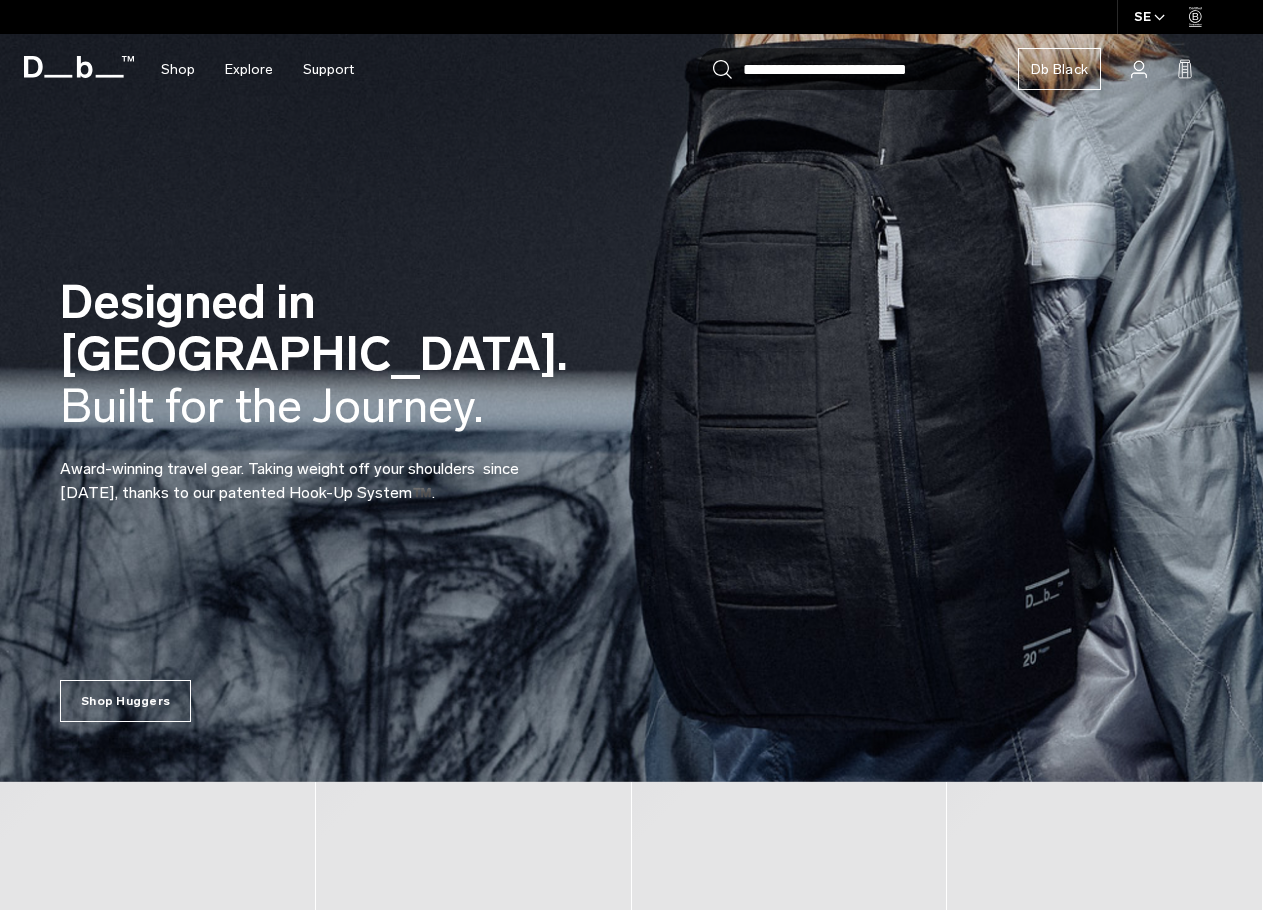 scroll, scrollTop: 0, scrollLeft: 0, axis: both 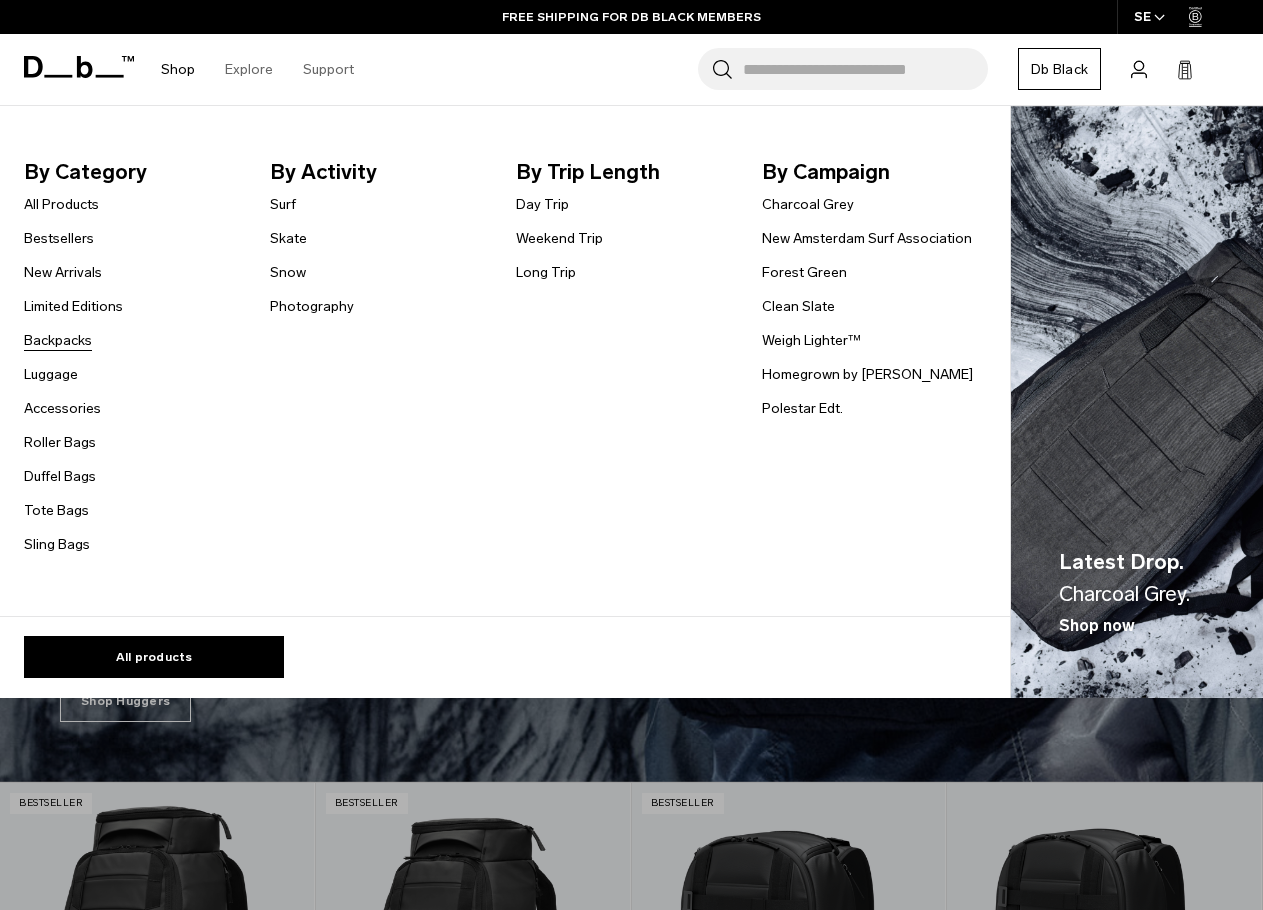click on "Backpacks" at bounding box center [58, 340] 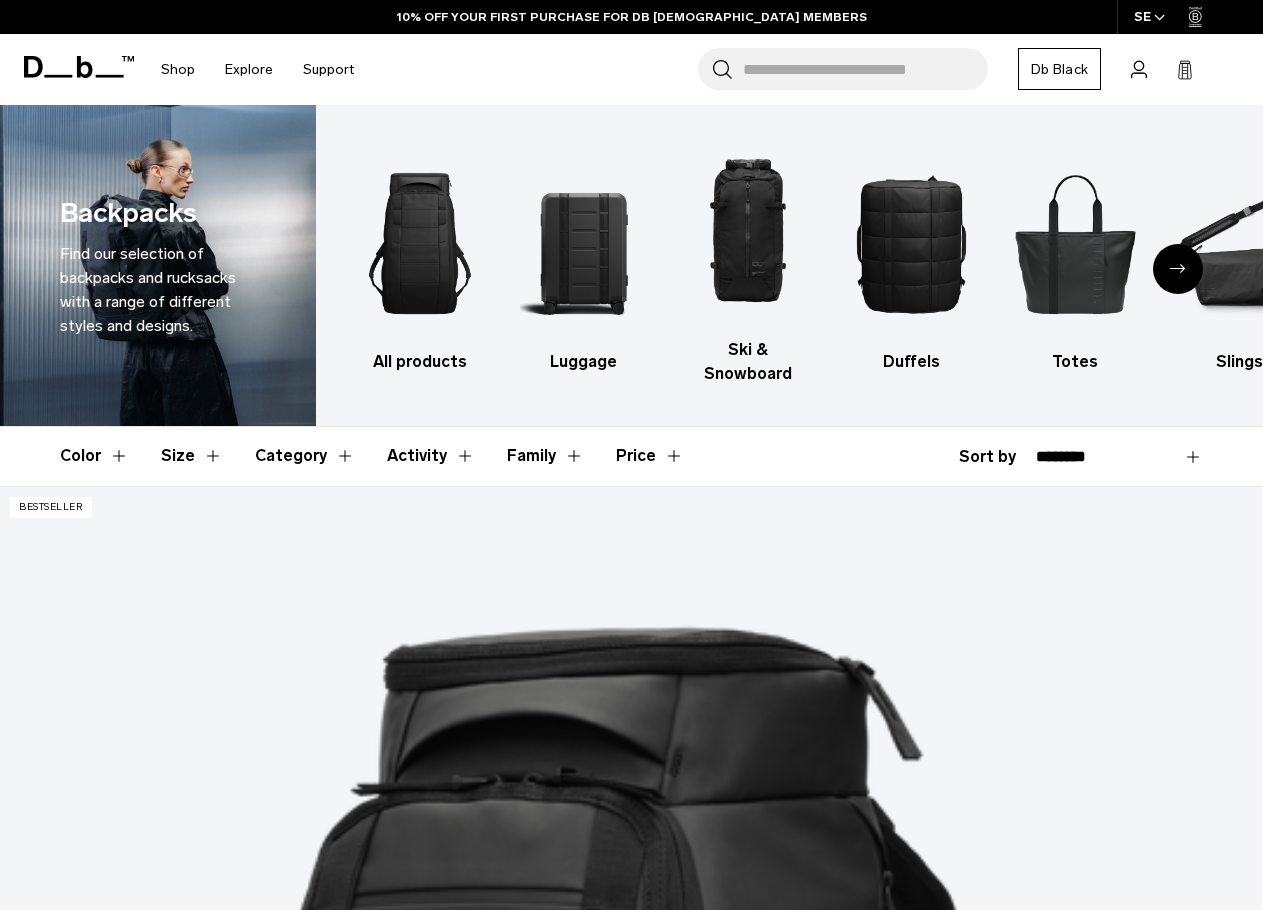 scroll, scrollTop: 100, scrollLeft: 0, axis: vertical 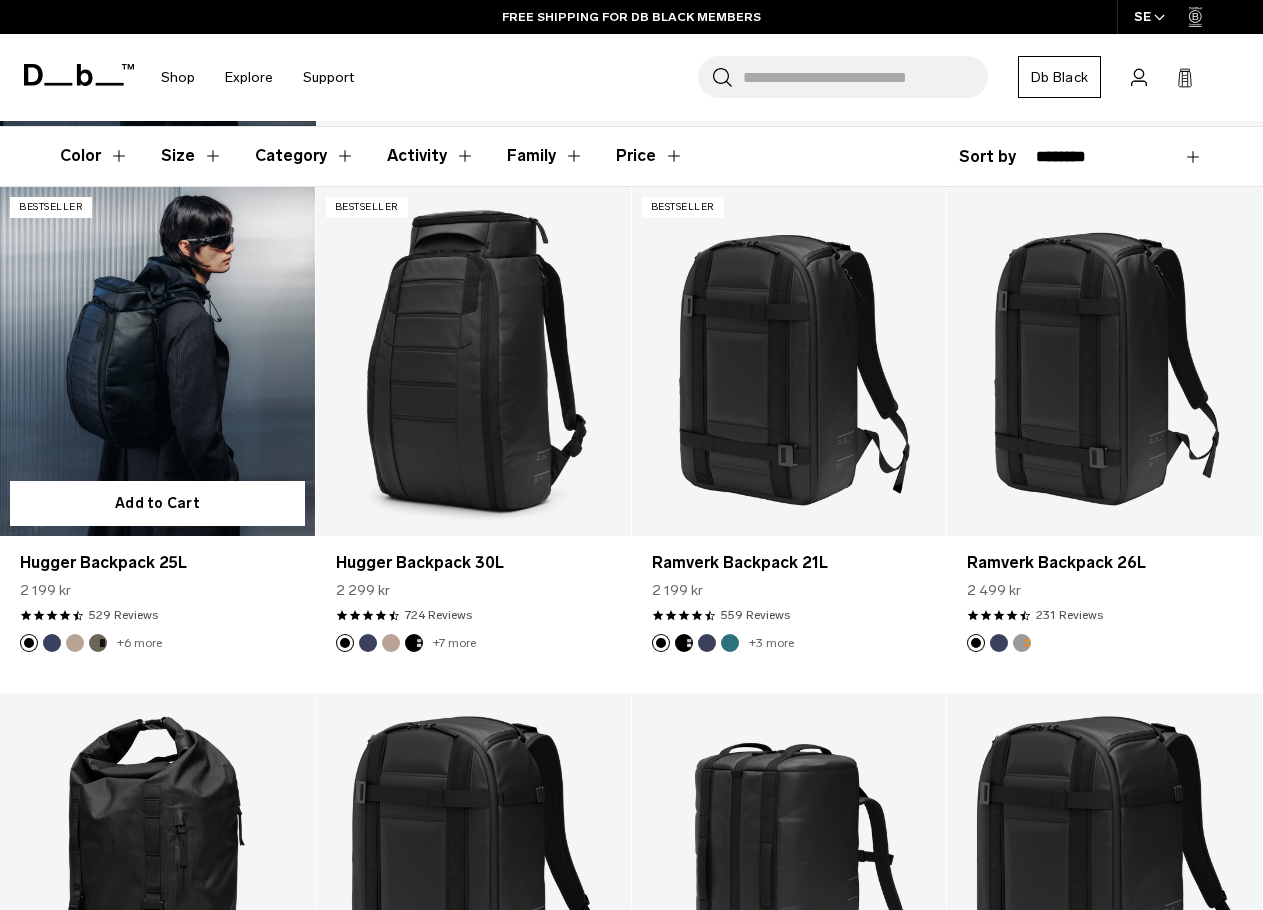 click at bounding box center [157, 362] 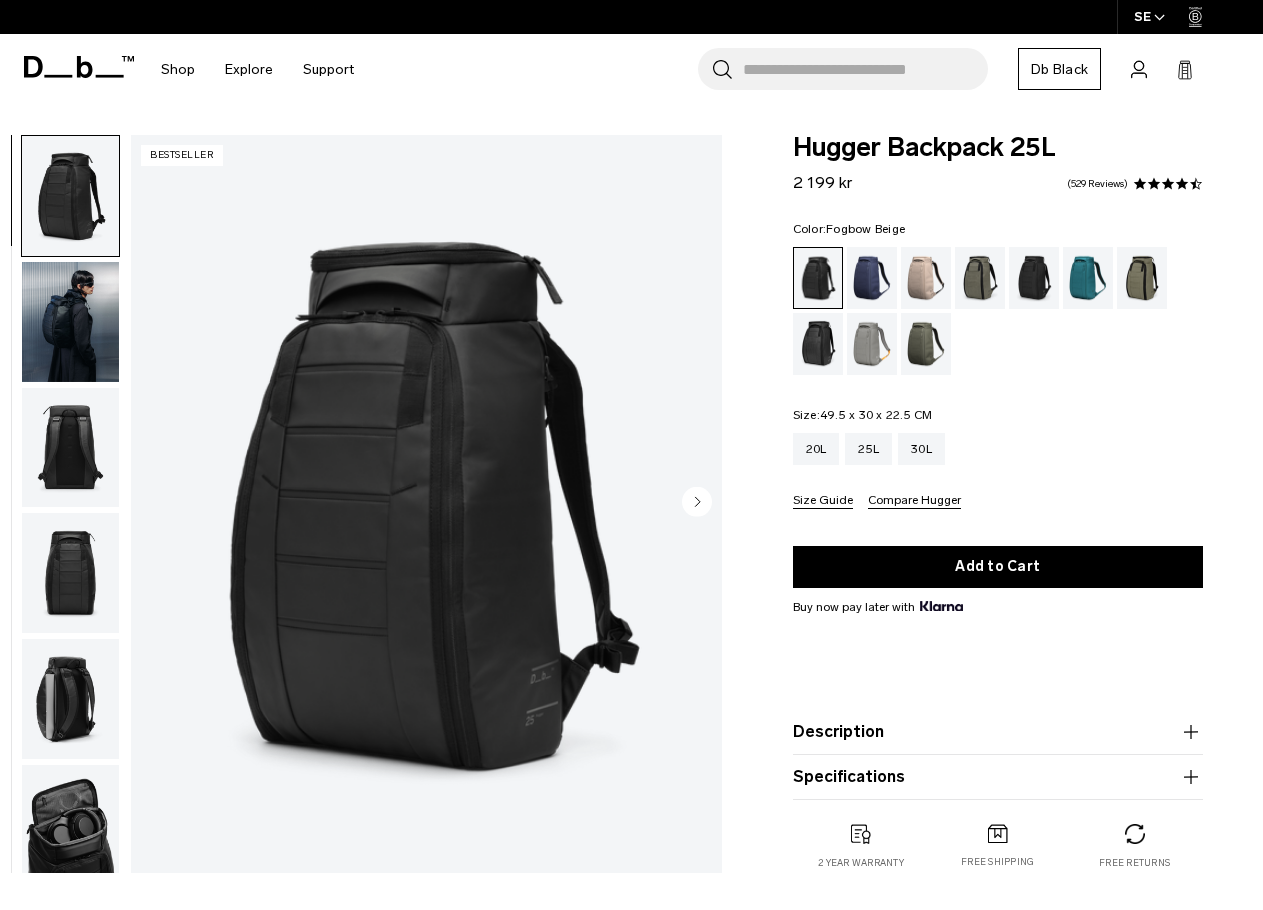 click at bounding box center (926, 278) 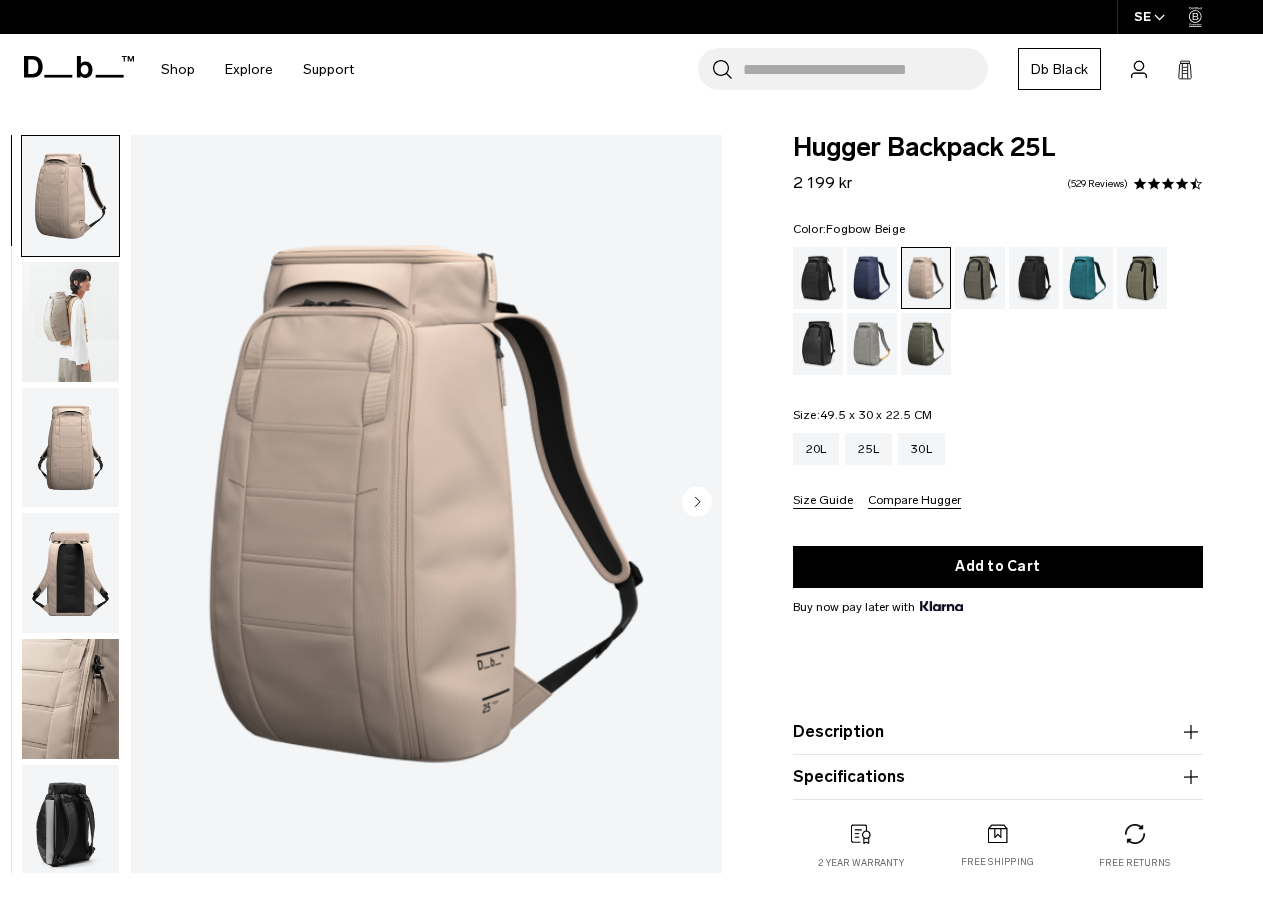 click at bounding box center (70, 322) 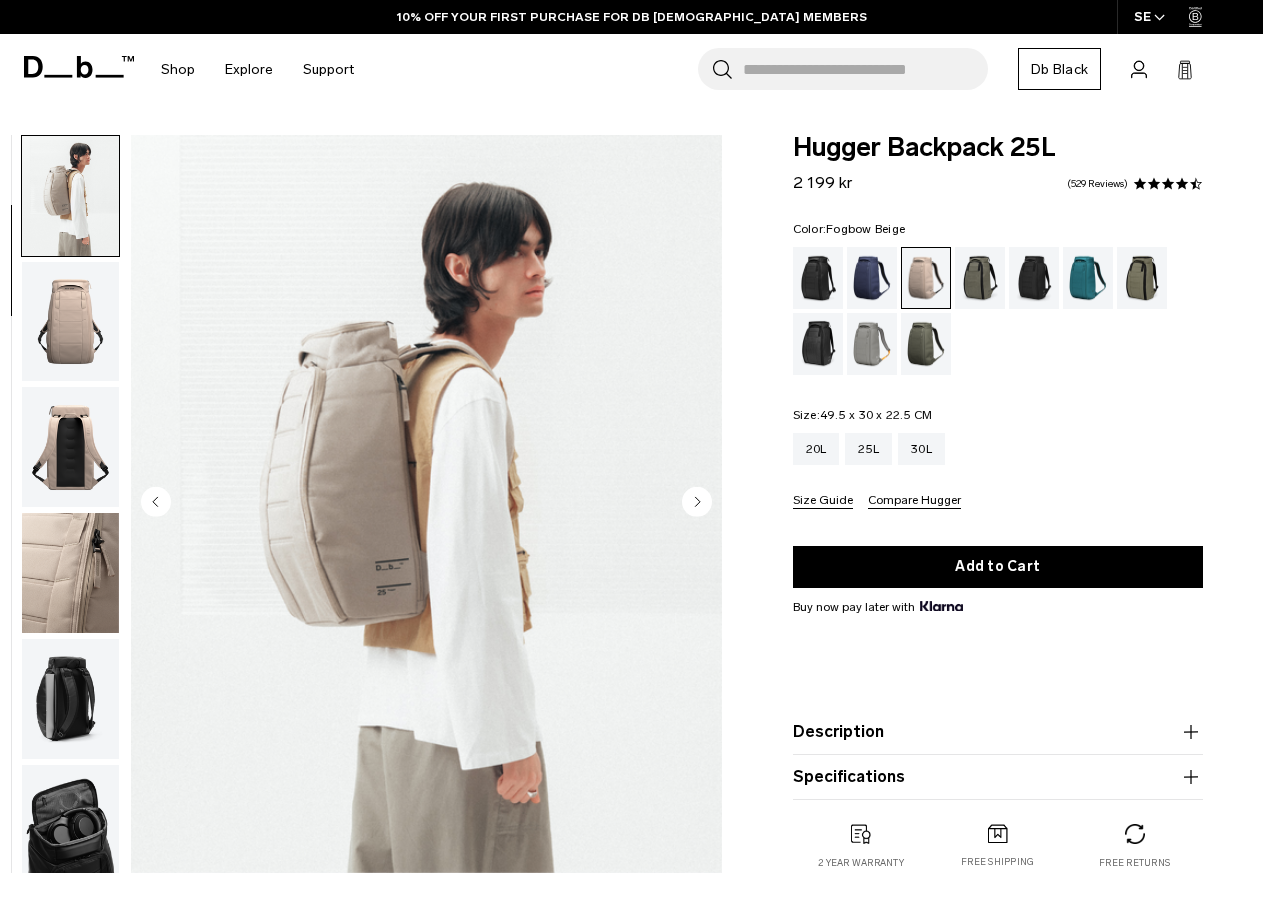 scroll, scrollTop: 0, scrollLeft: 0, axis: both 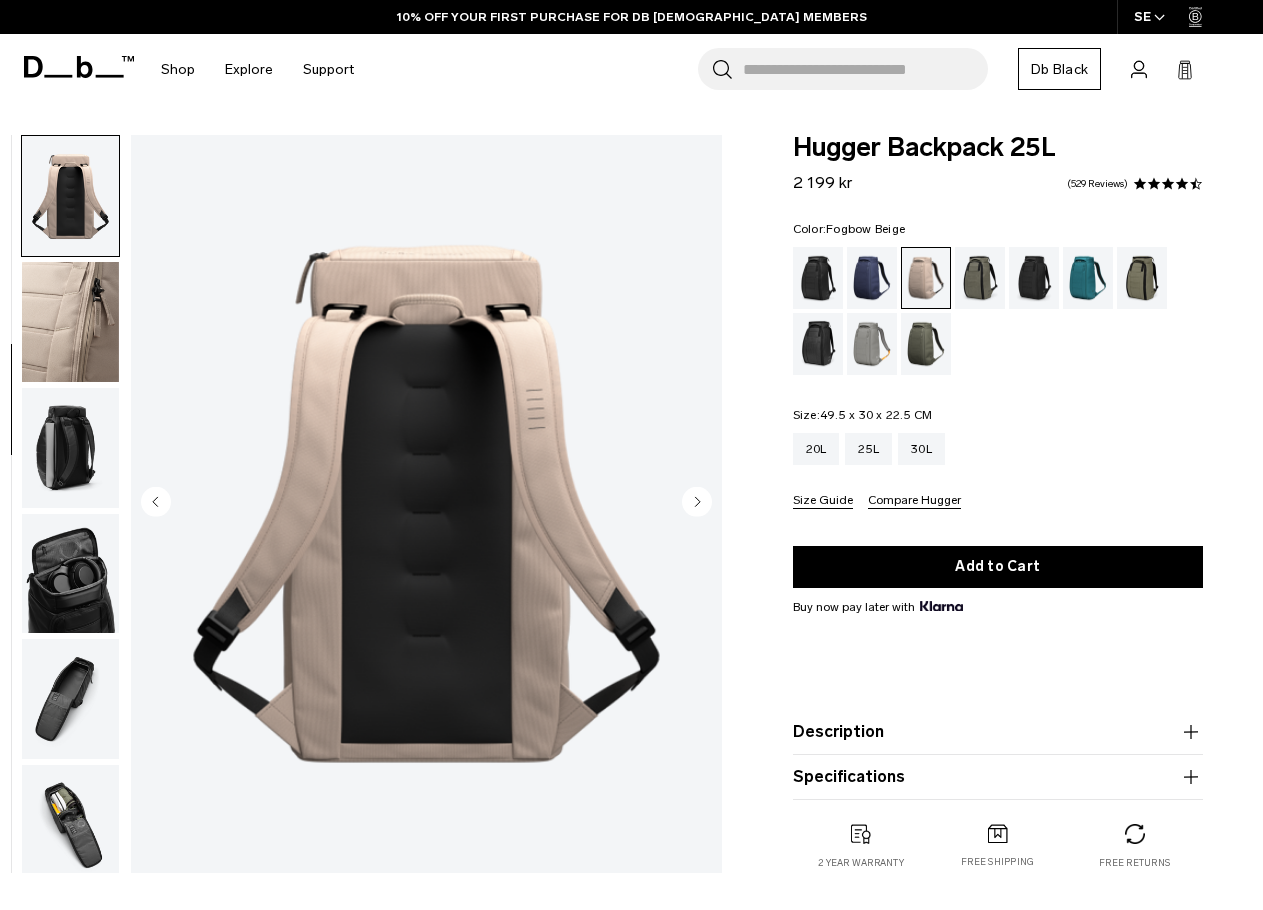 click at bounding box center (70, 574) 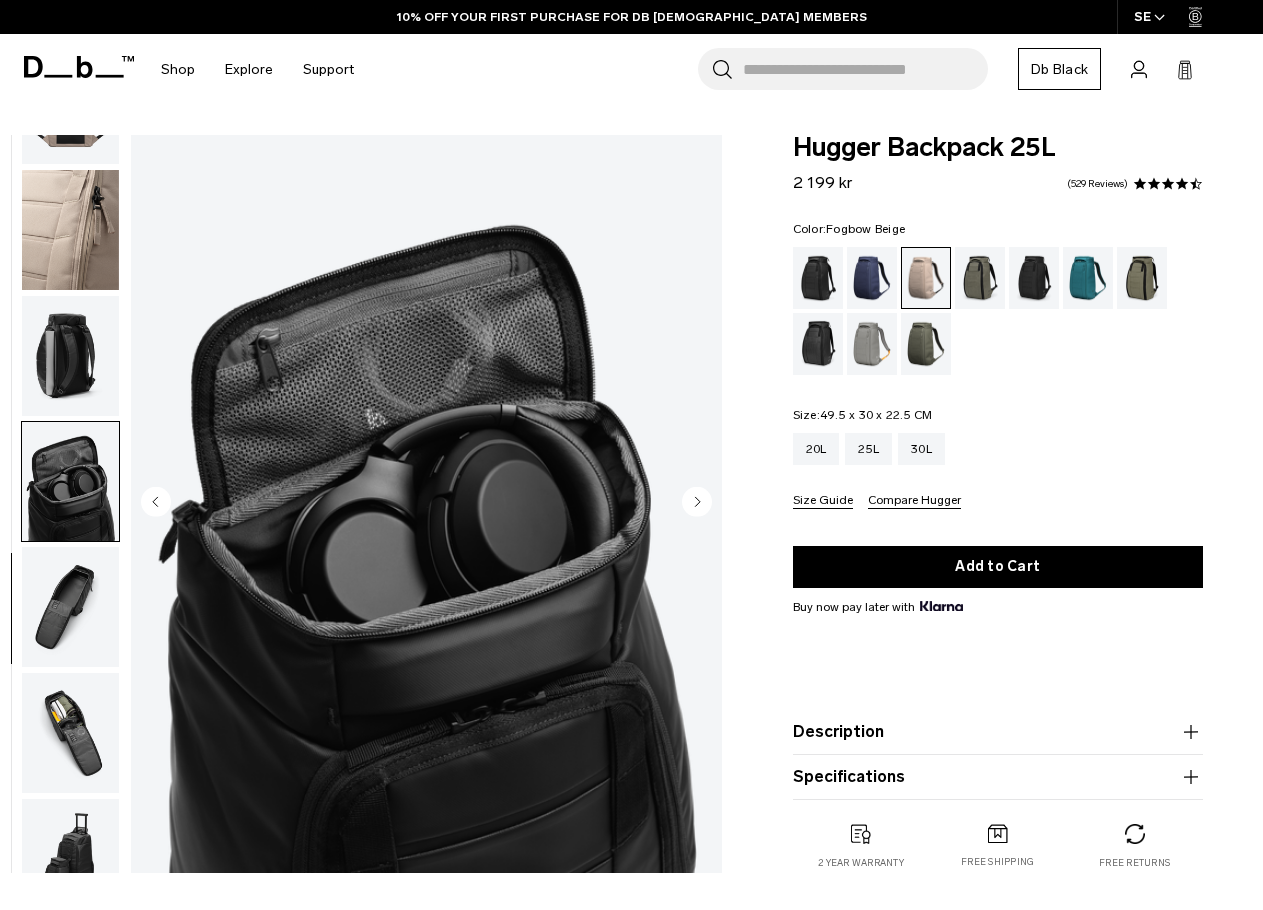 scroll, scrollTop: 516, scrollLeft: 0, axis: vertical 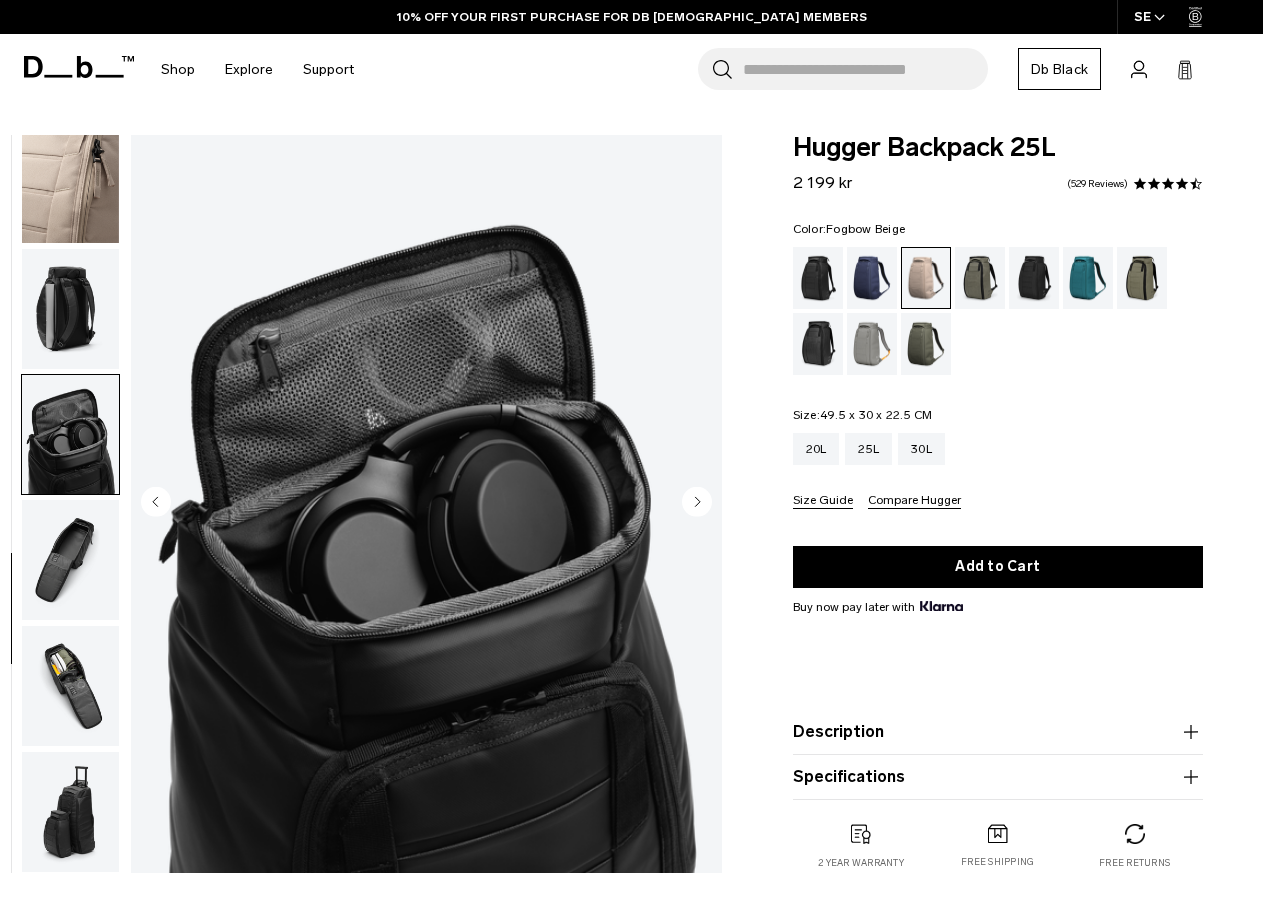 click at bounding box center (70, 309) 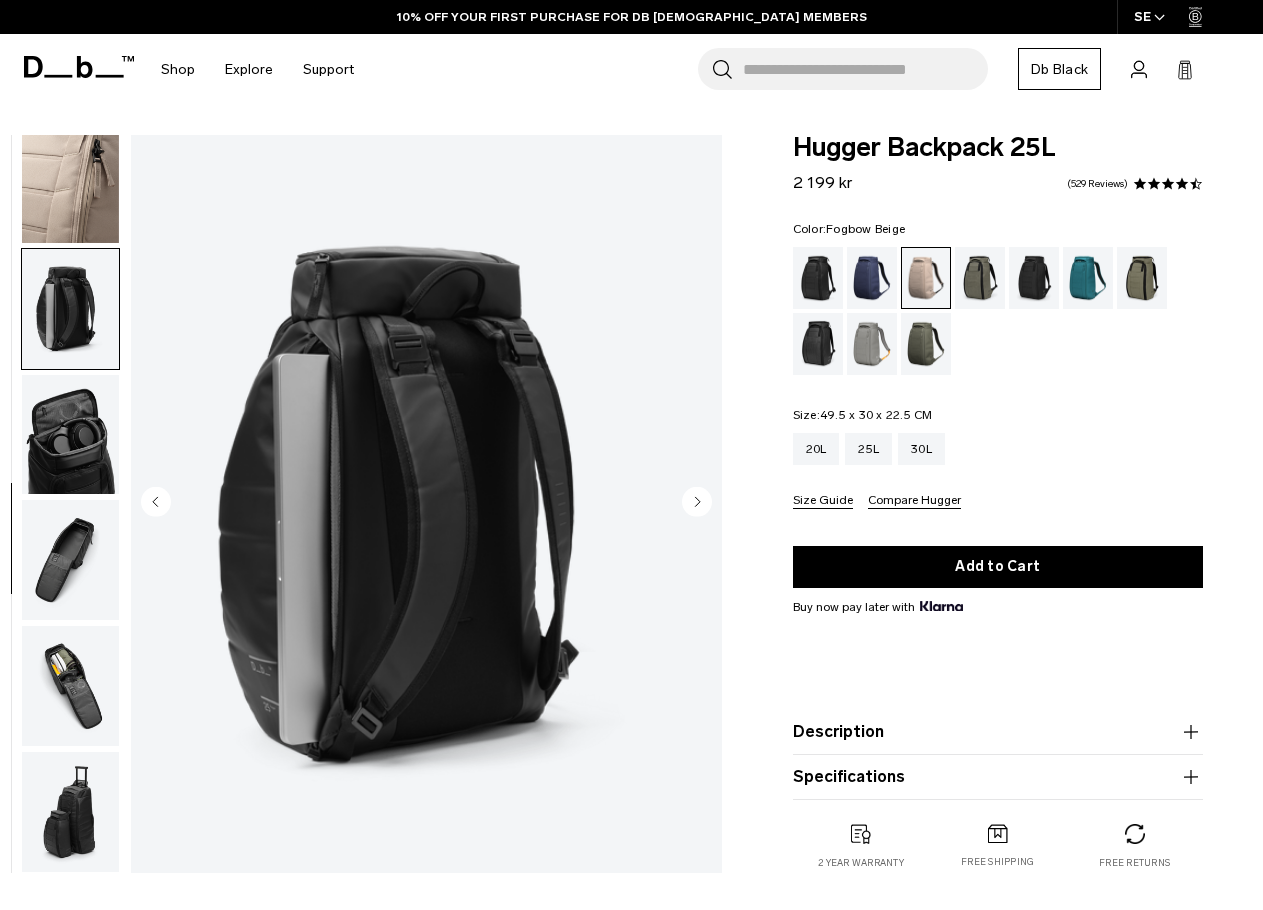 click at bounding box center [70, 560] 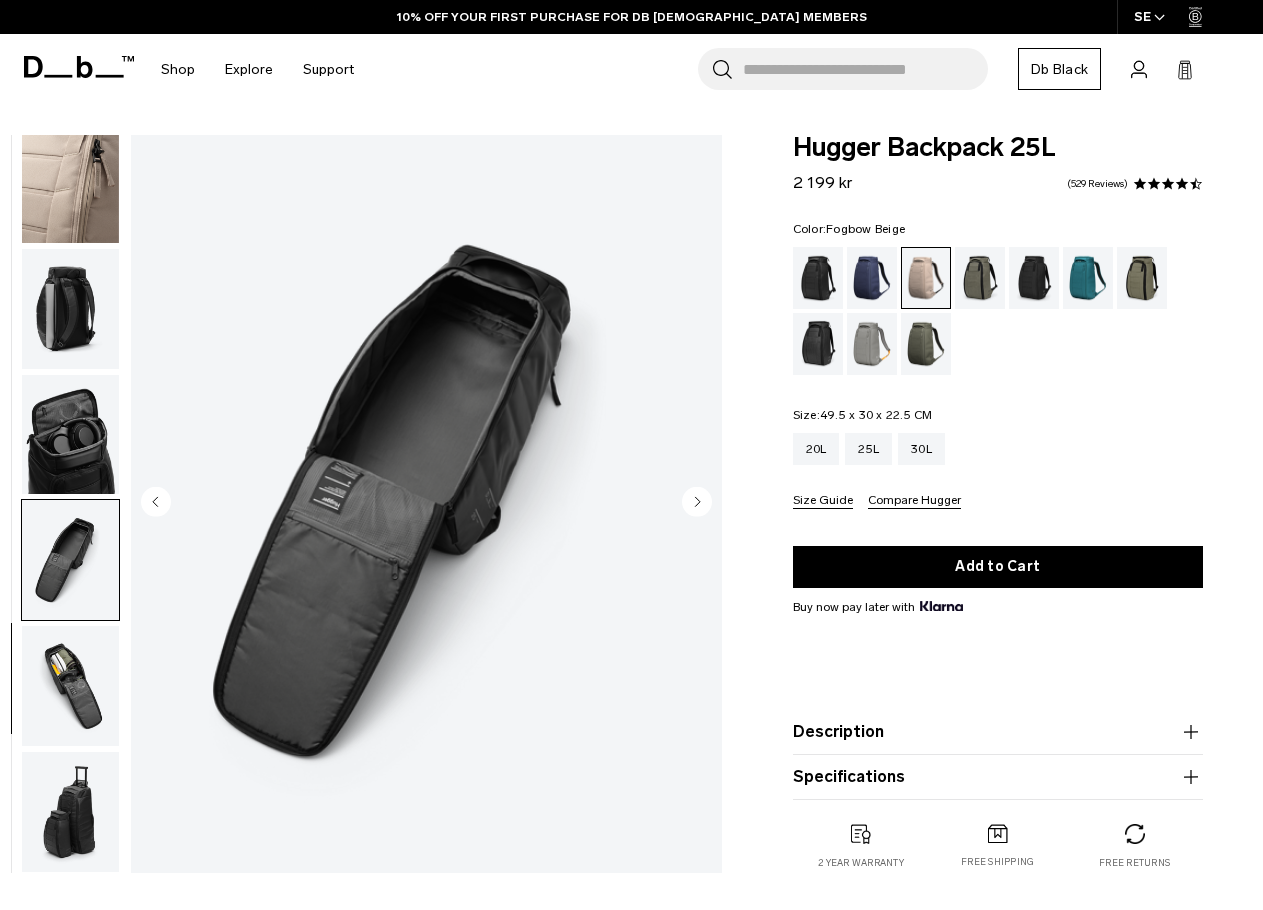 click at bounding box center (70, 560) 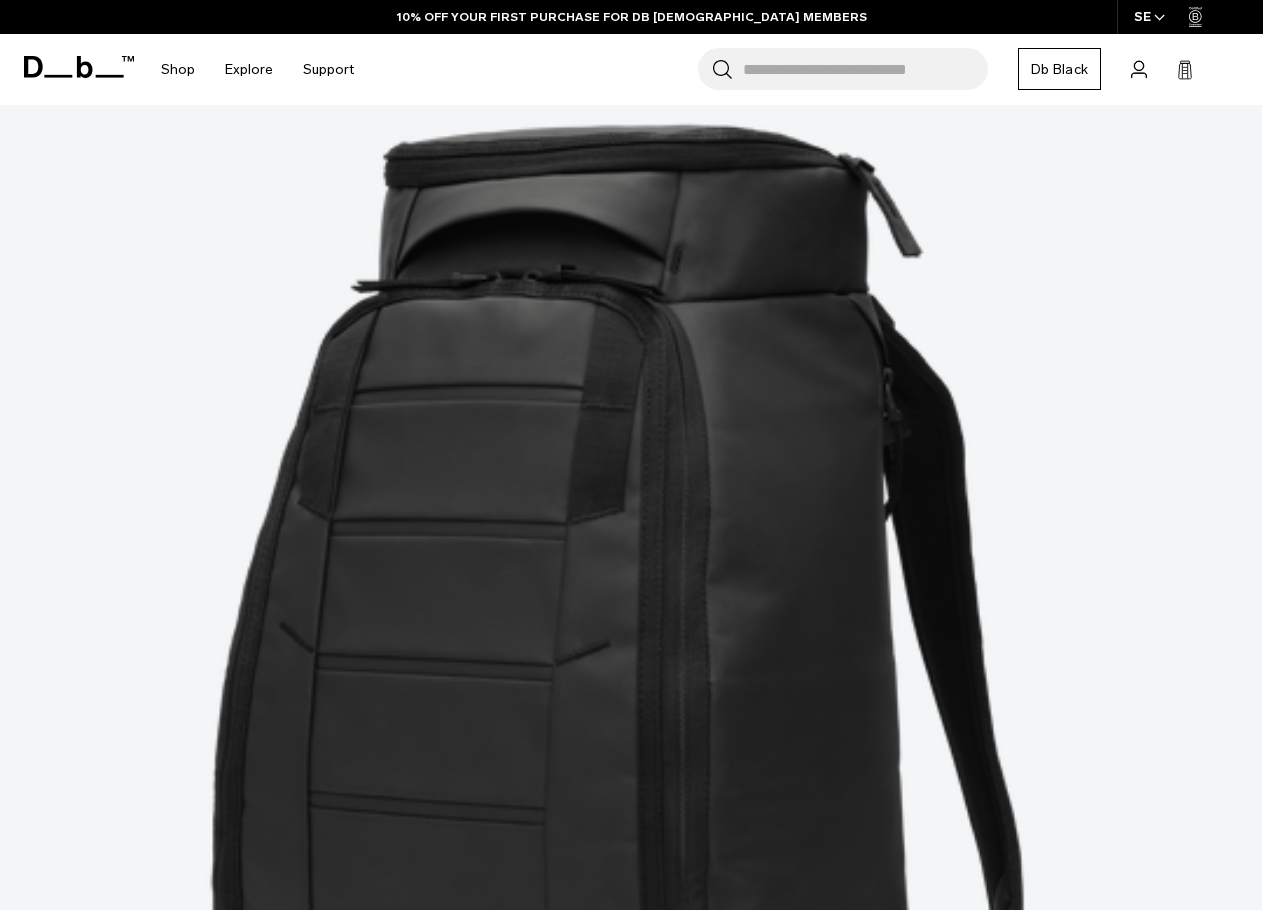 scroll, scrollTop: 503, scrollLeft: 0, axis: vertical 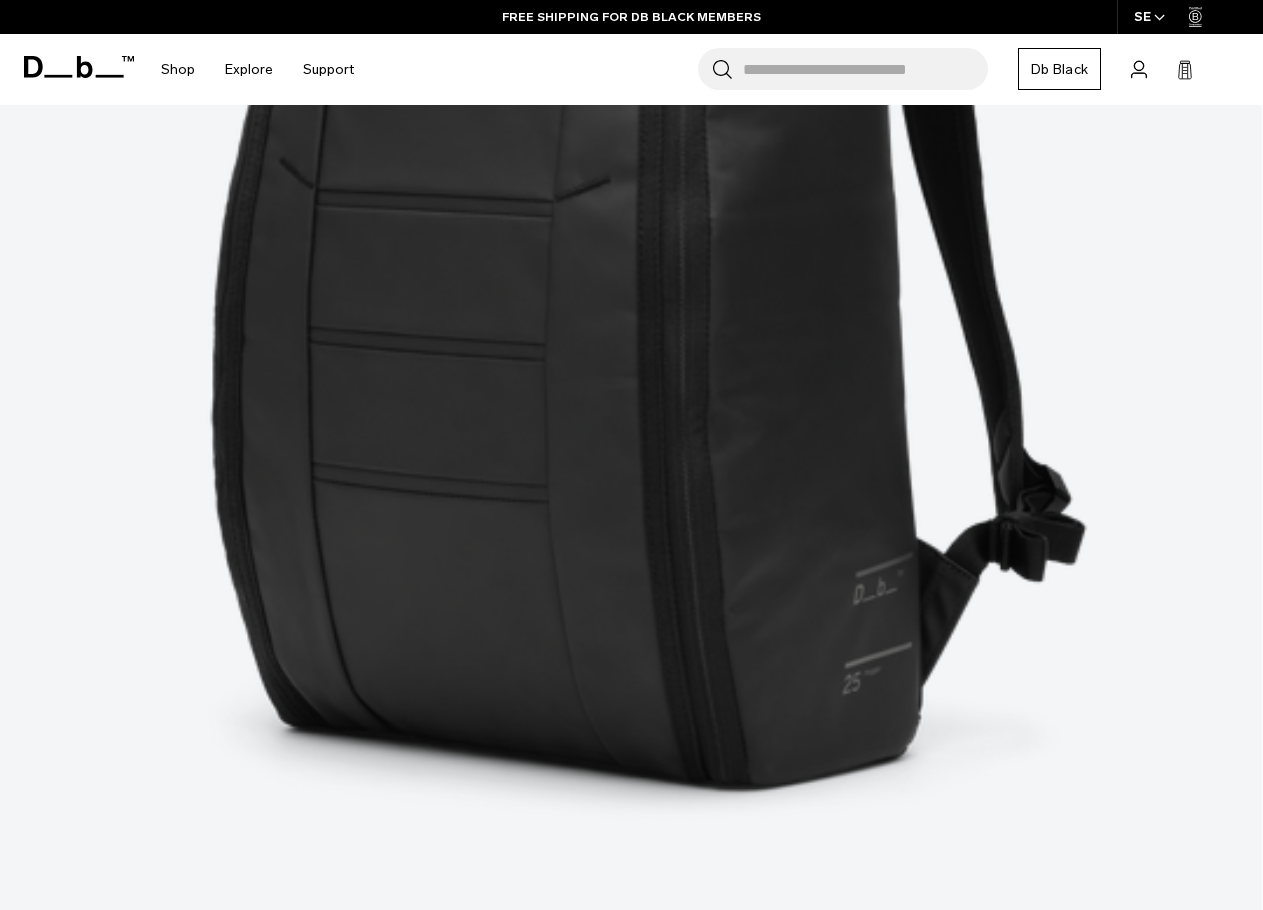 click at bounding box center (631, 11135) 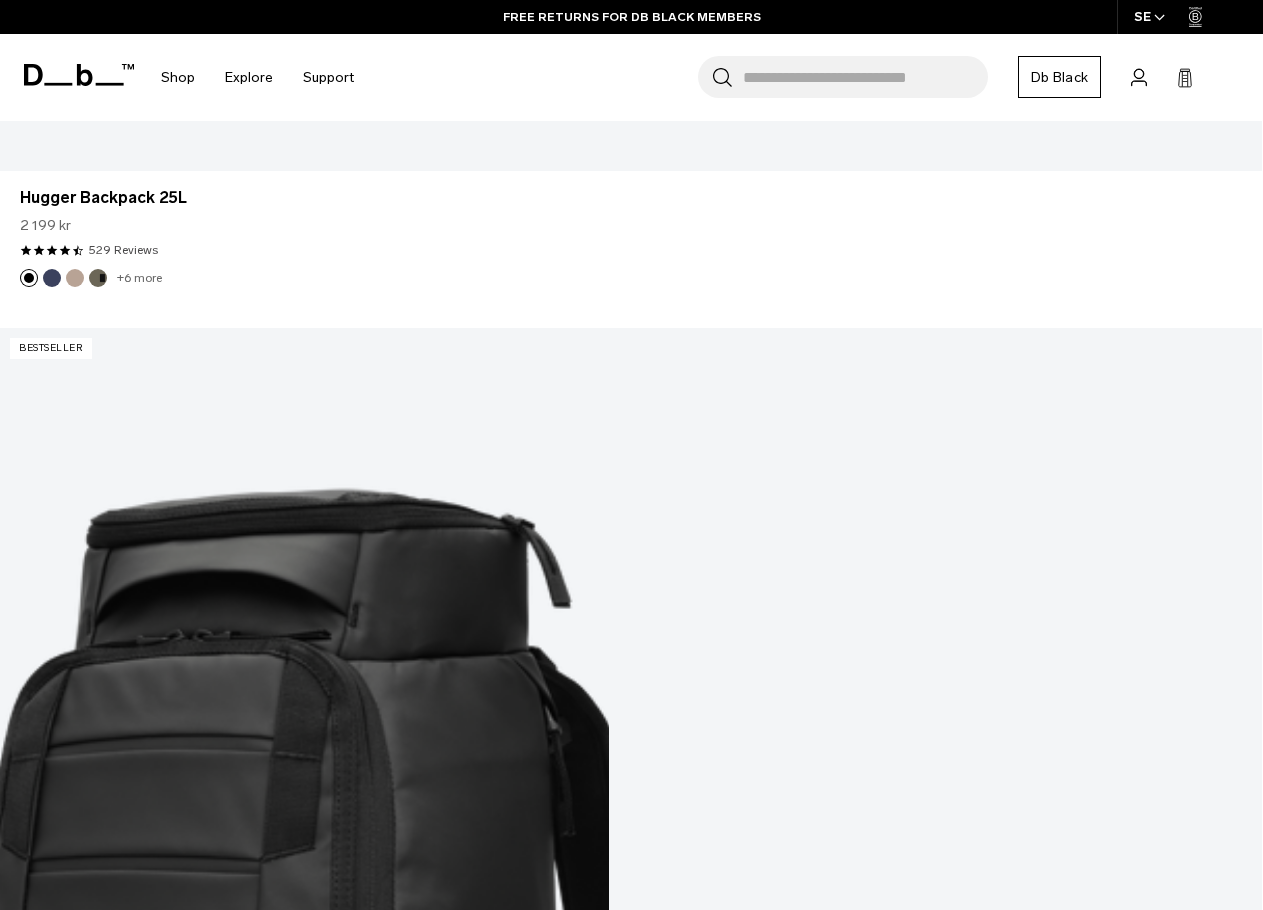 scroll, scrollTop: 1767, scrollLeft: 0, axis: vertical 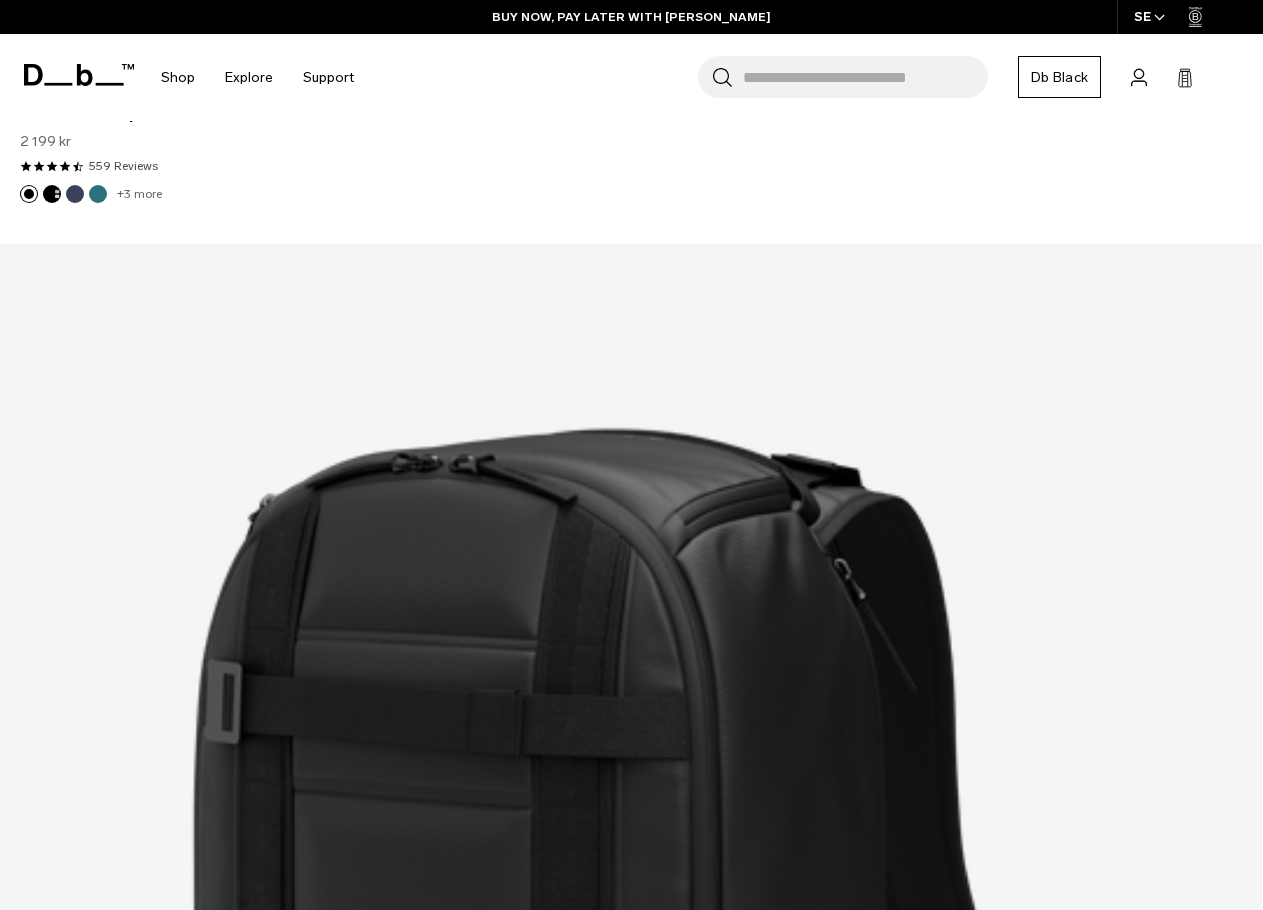 click on "Show more" at bounding box center [631, 57968] 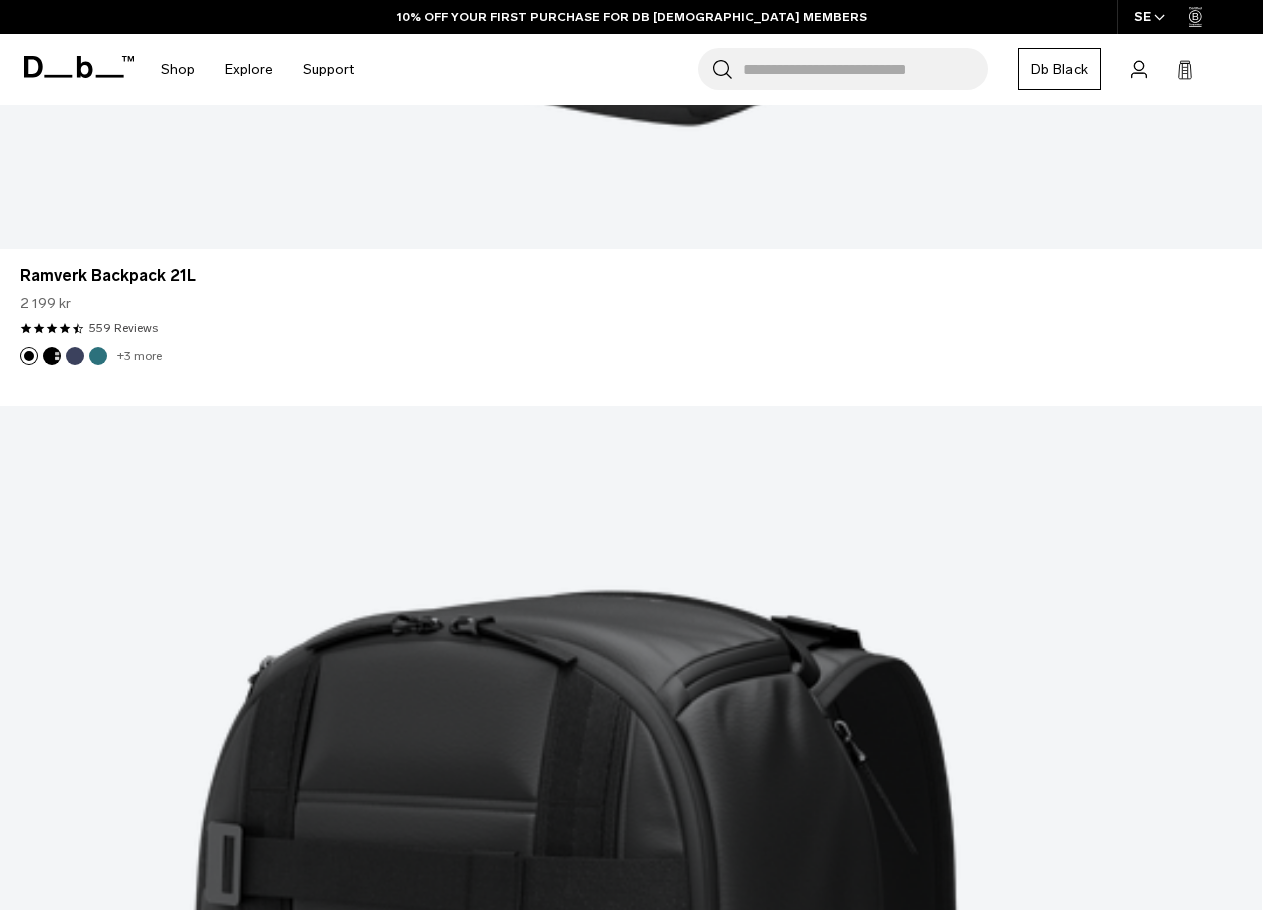 scroll, scrollTop: 4731, scrollLeft: 0, axis: vertical 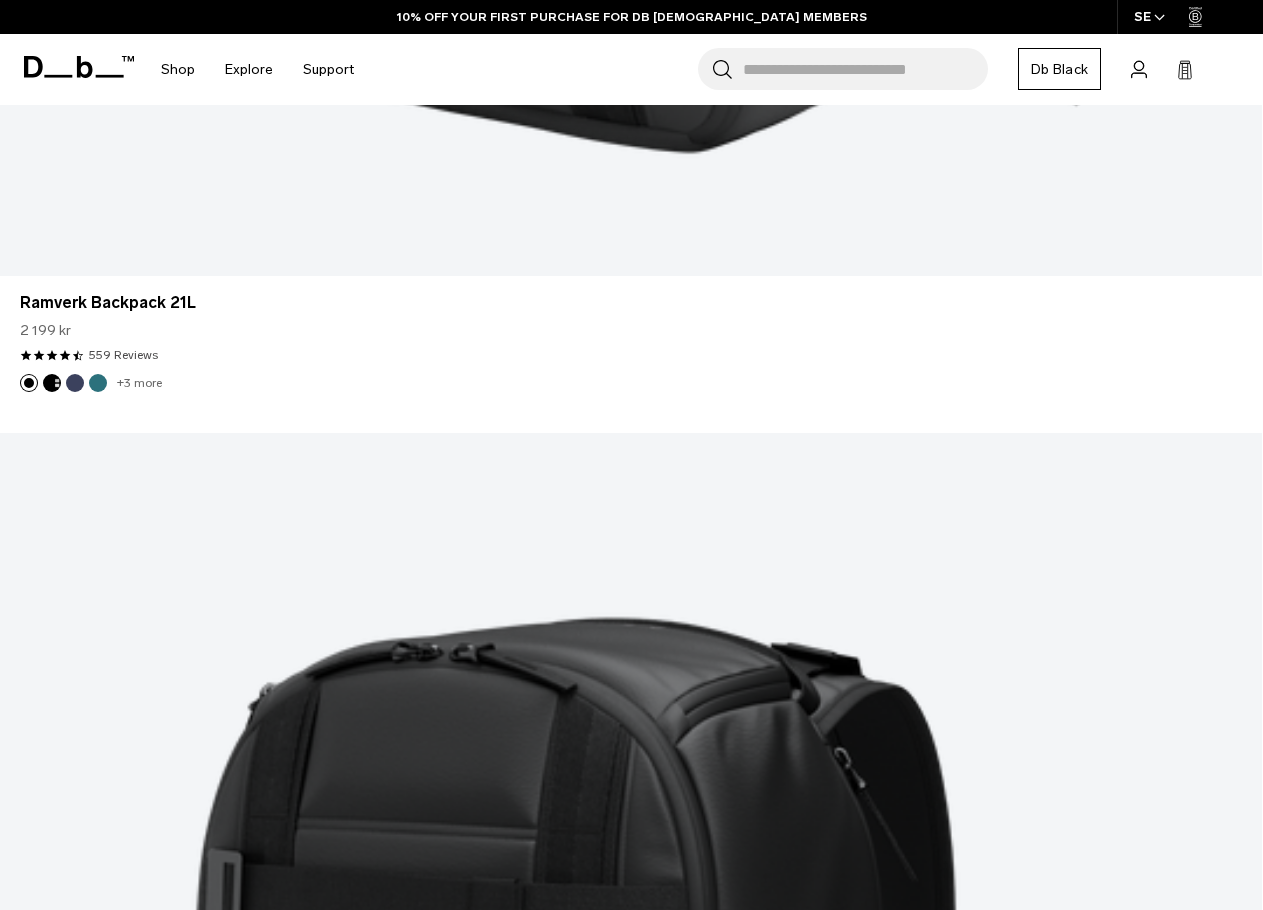 click at bounding box center (631, 54112) 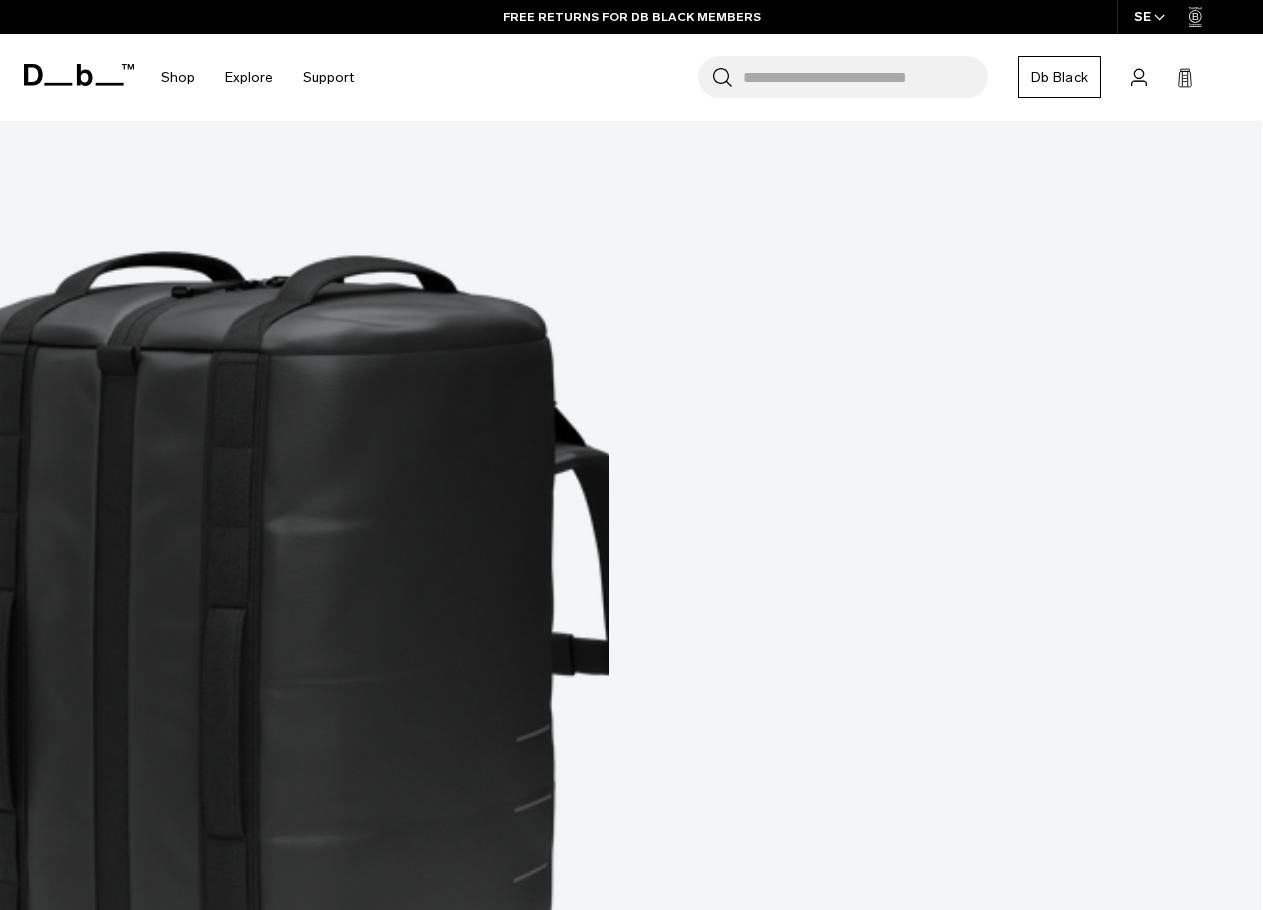 scroll, scrollTop: 10243, scrollLeft: 0, axis: vertical 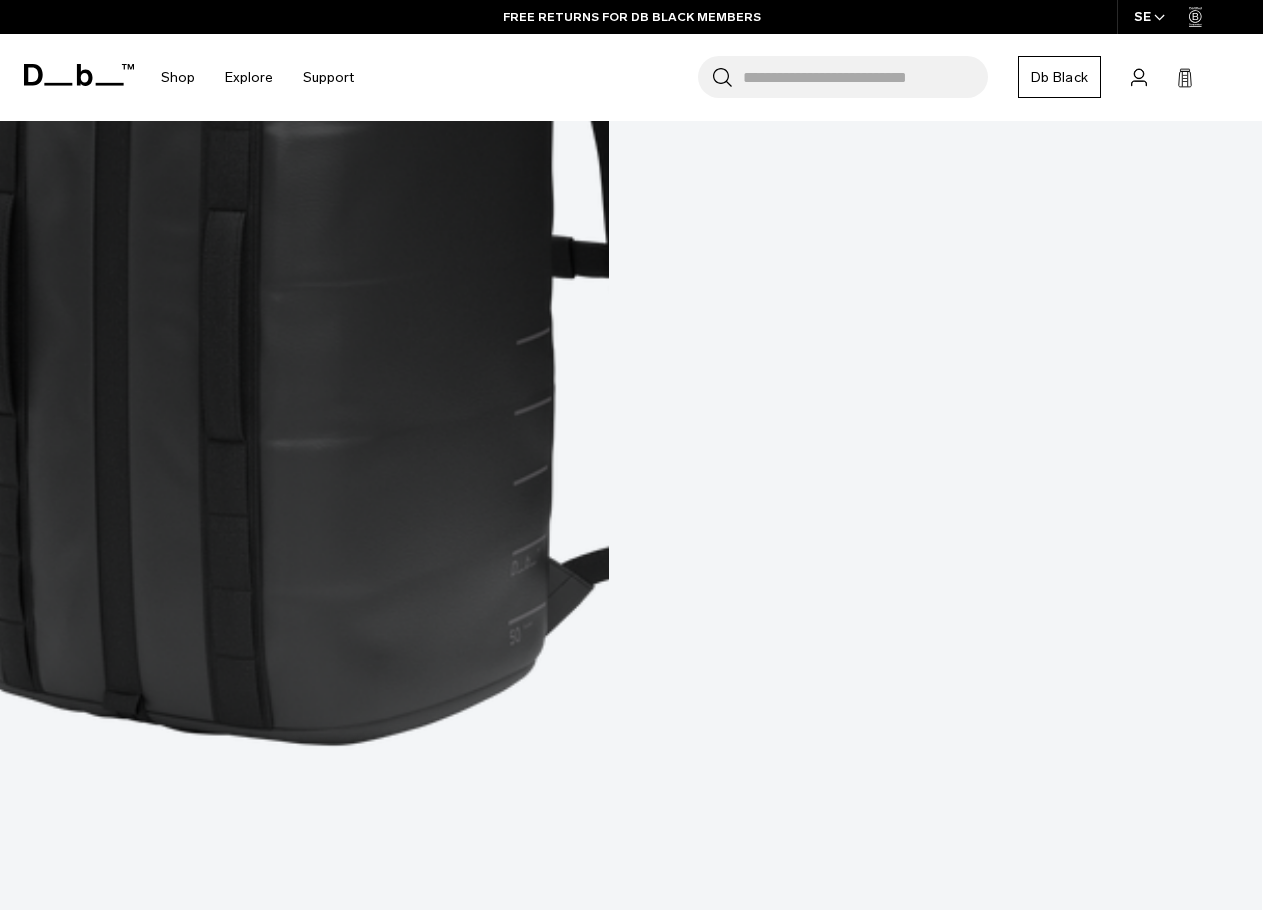 click on "Show more" at bounding box center [631, 114978] 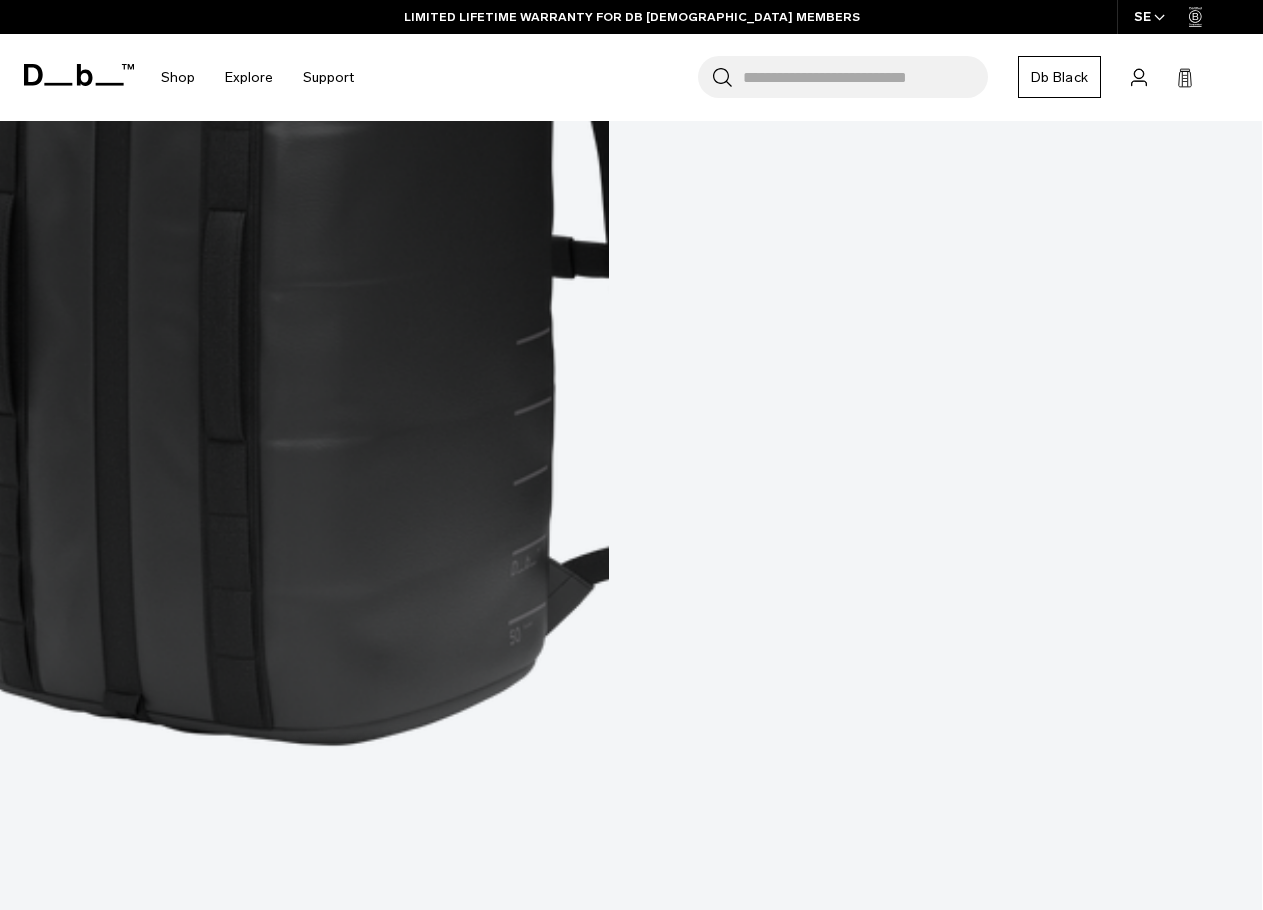click at bounding box center (631, 118729) 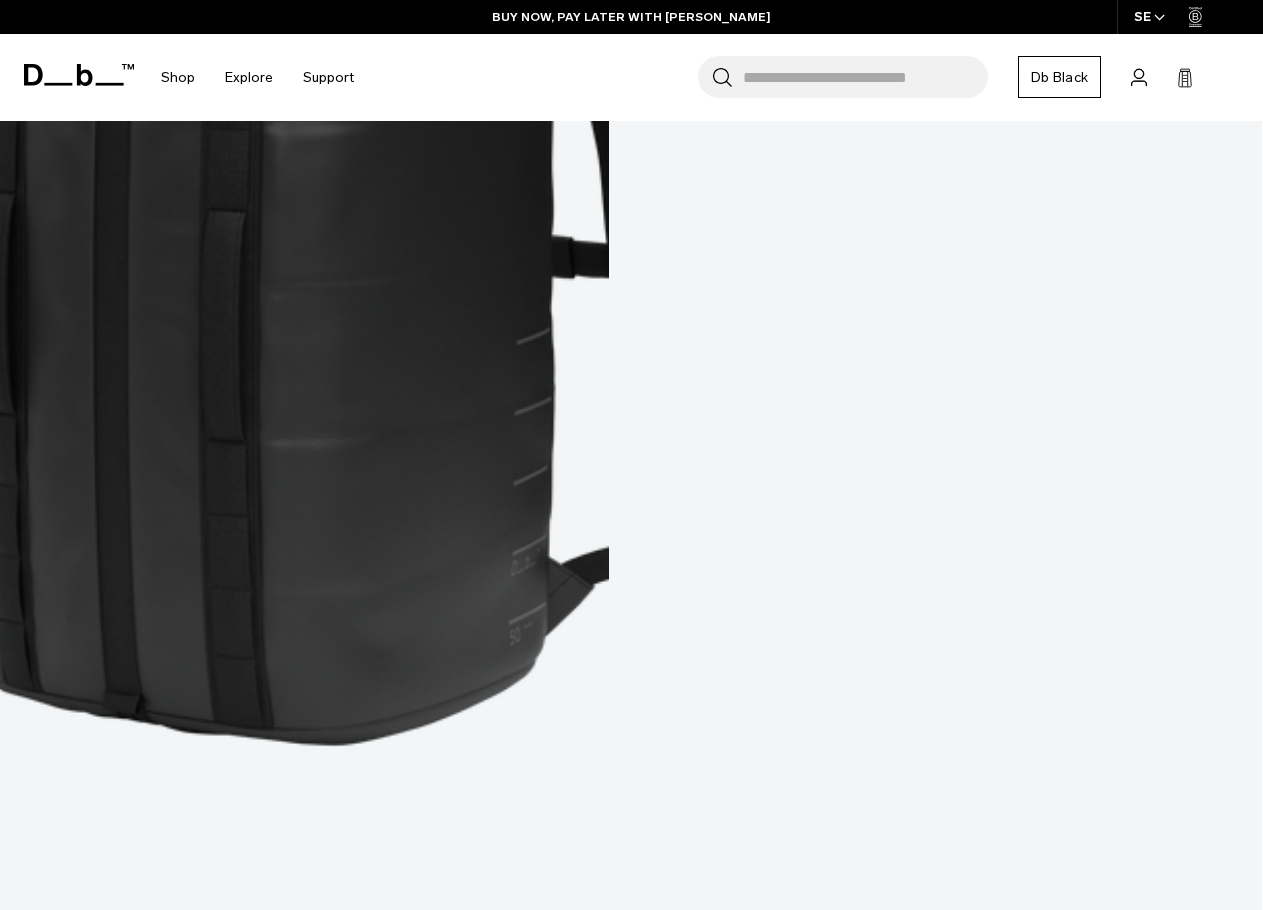 click at bounding box center (631, 110932) 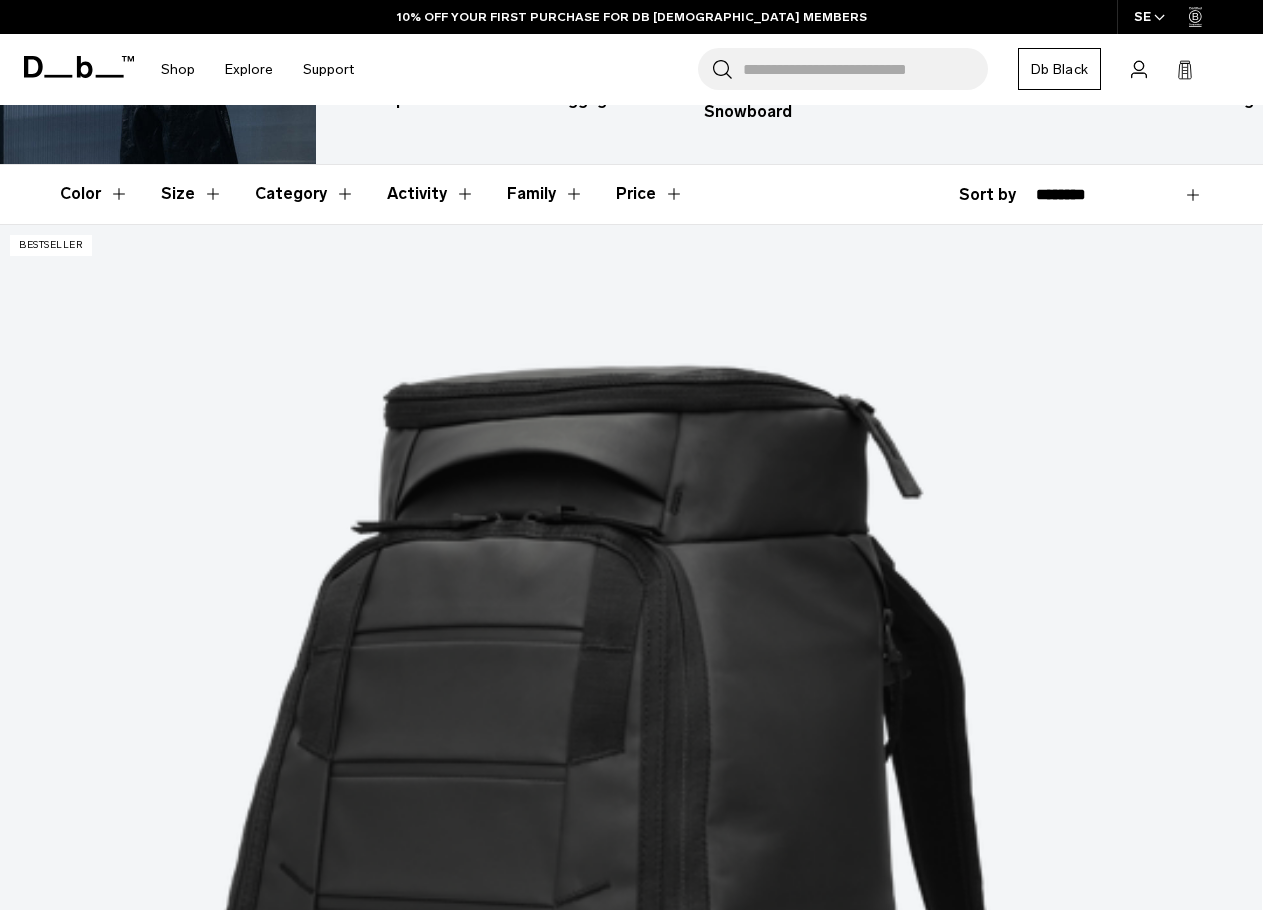 scroll, scrollTop: 321, scrollLeft: 0, axis: vertical 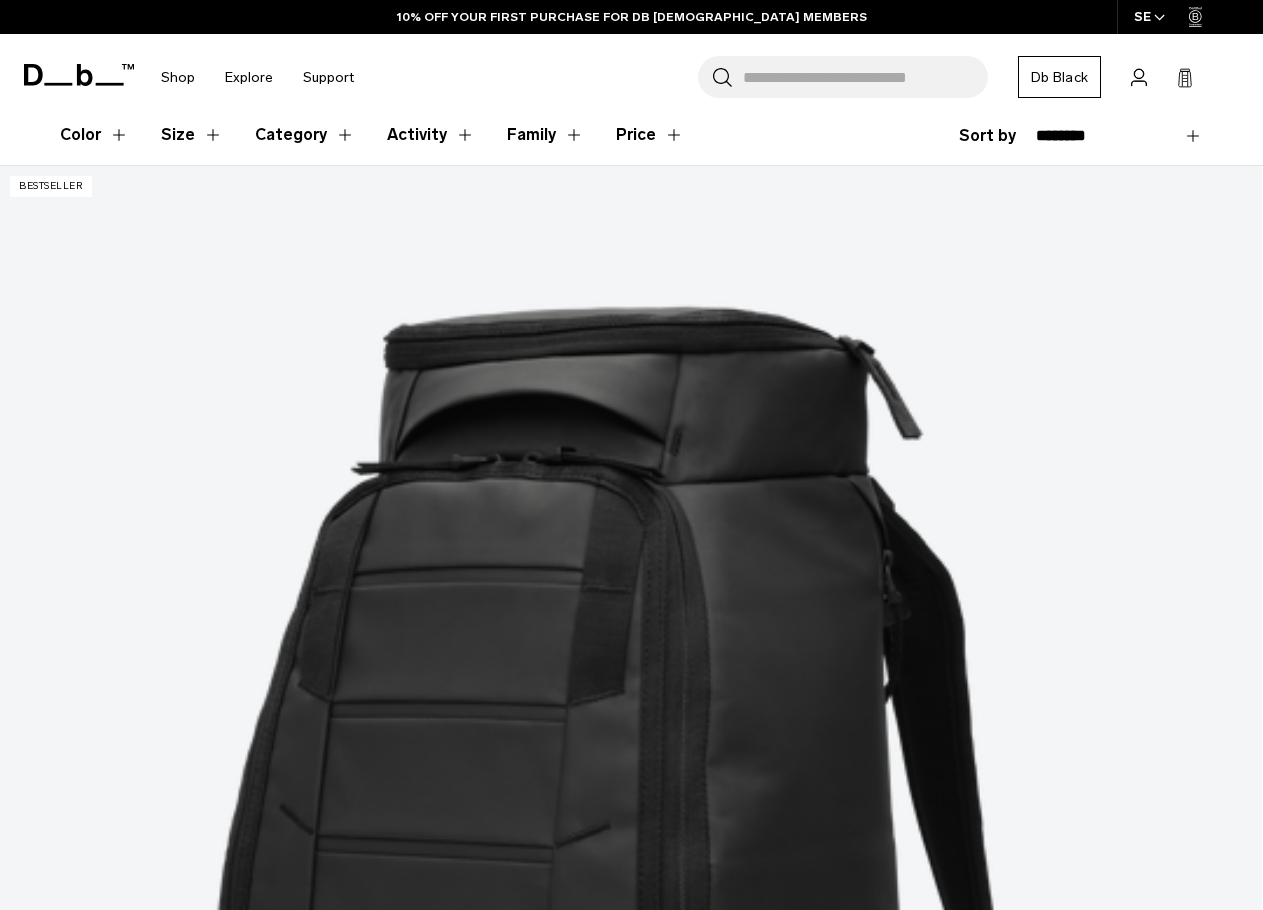 click at bounding box center [631, 3985] 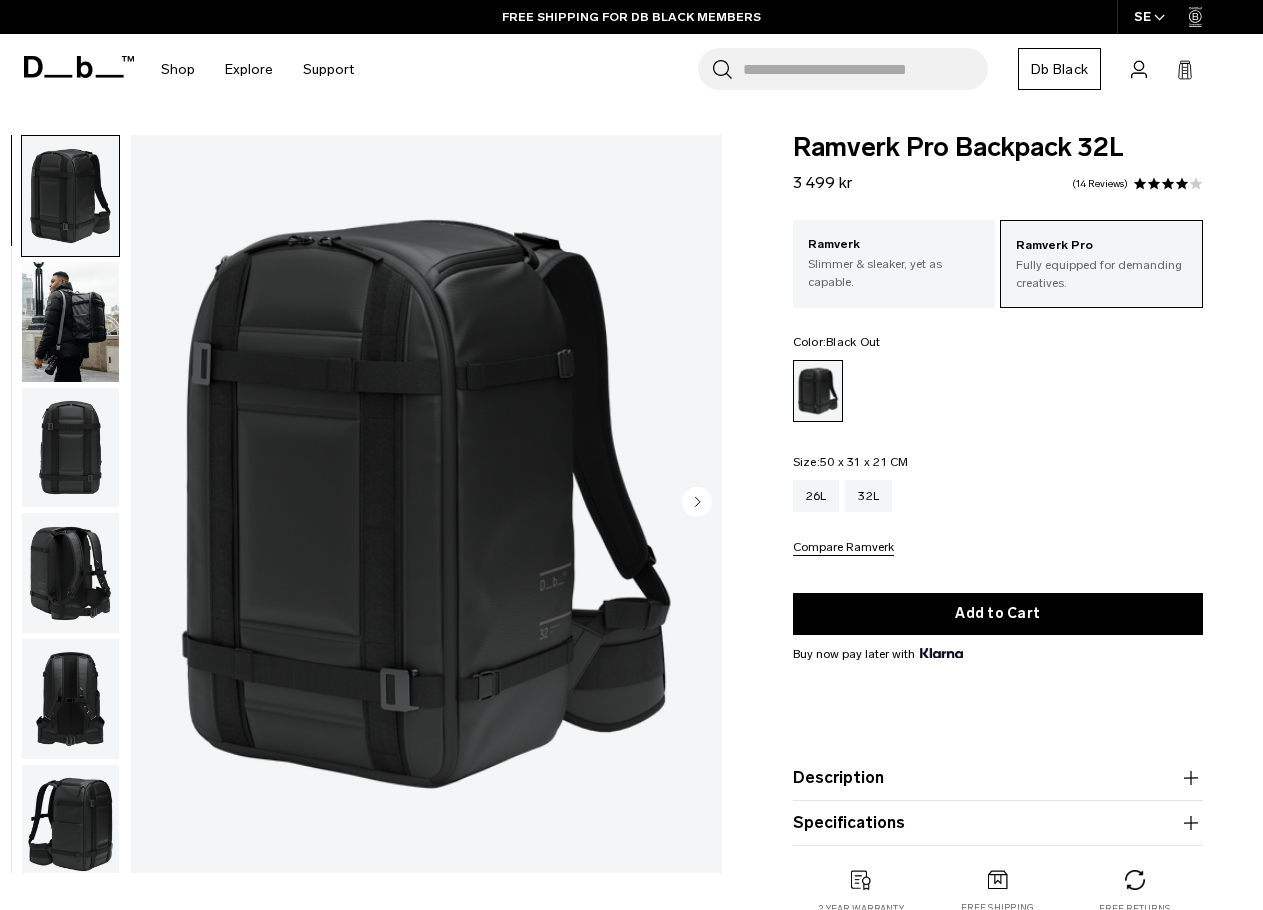 scroll, scrollTop: 0, scrollLeft: 0, axis: both 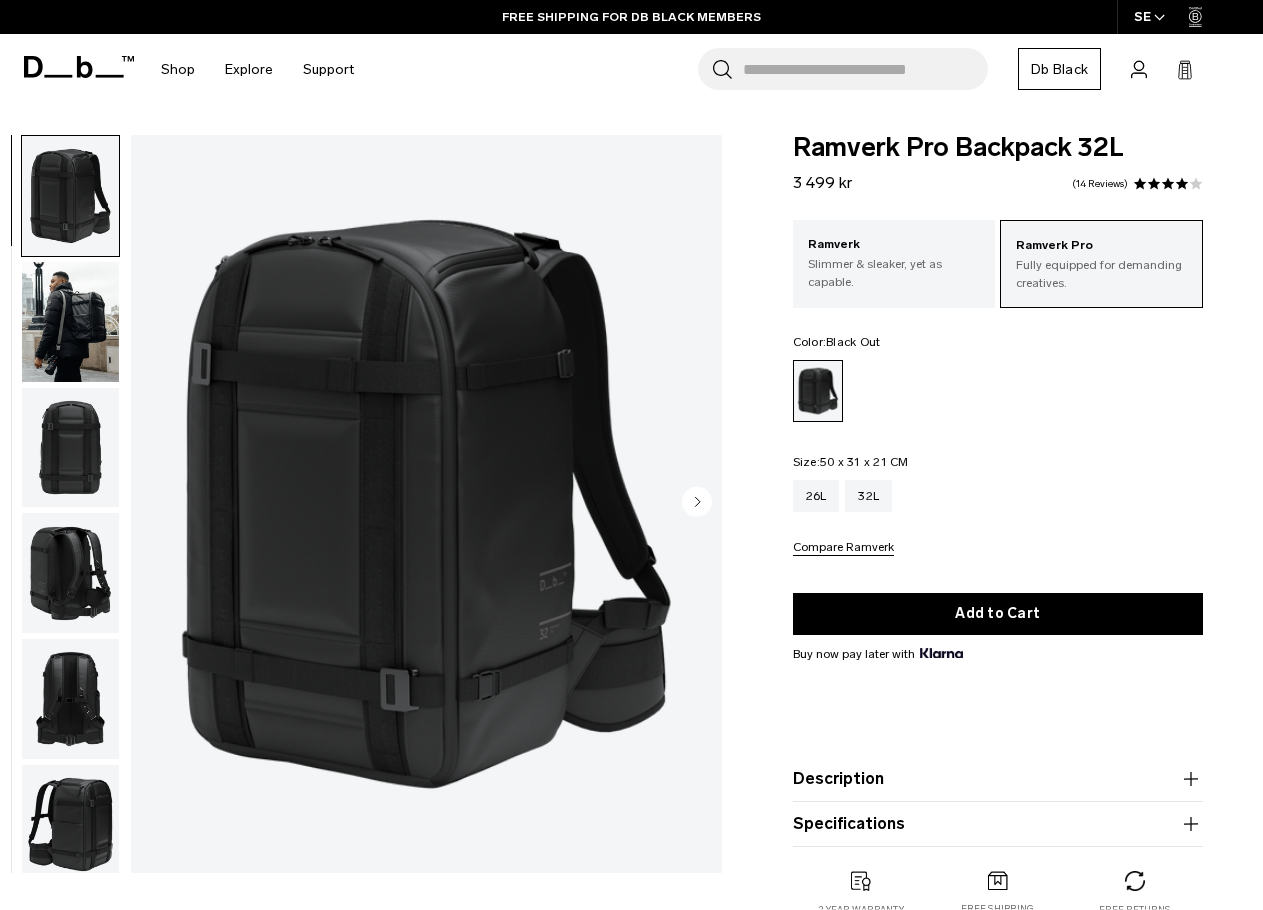 click at bounding box center (70, 573) 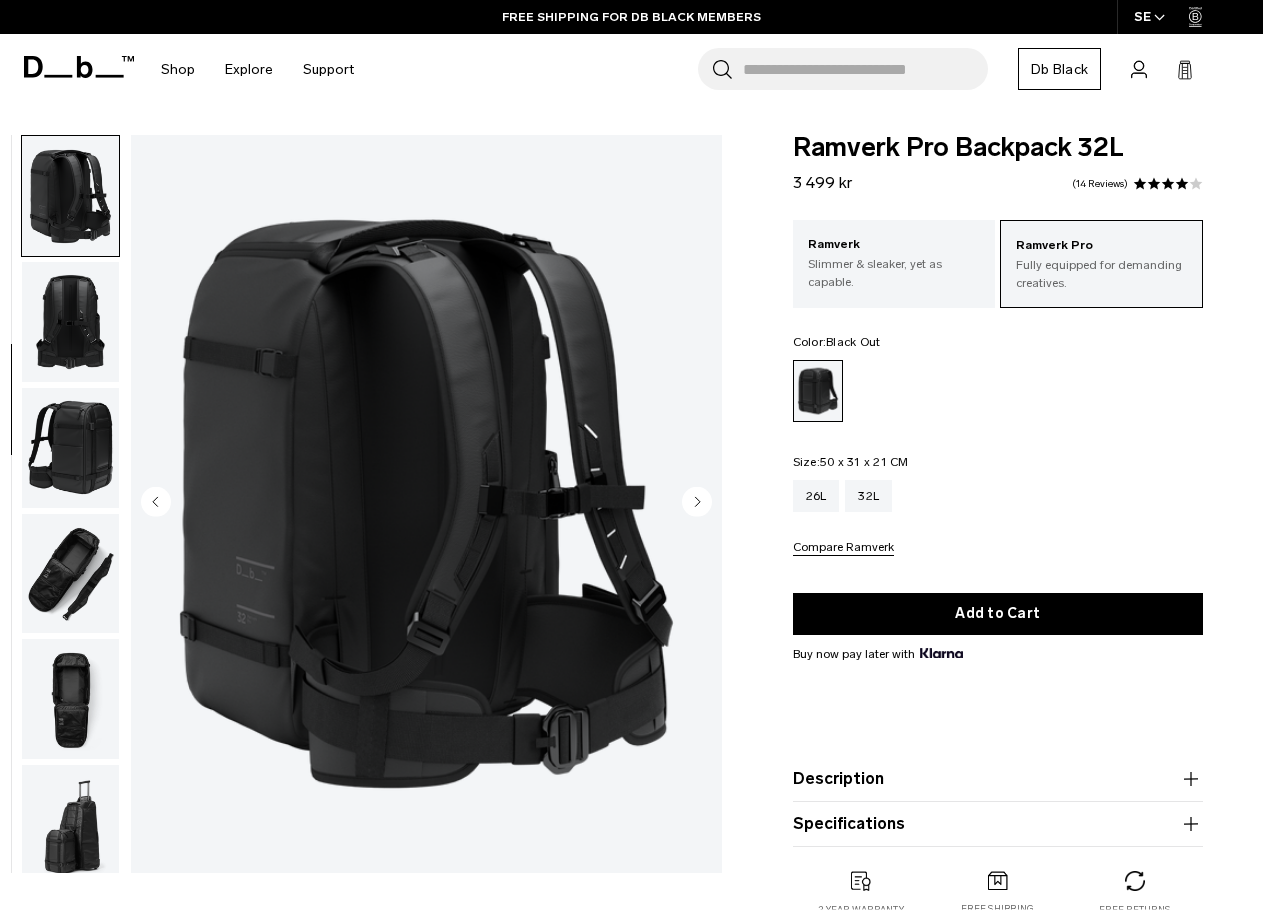 click at bounding box center [70, 448] 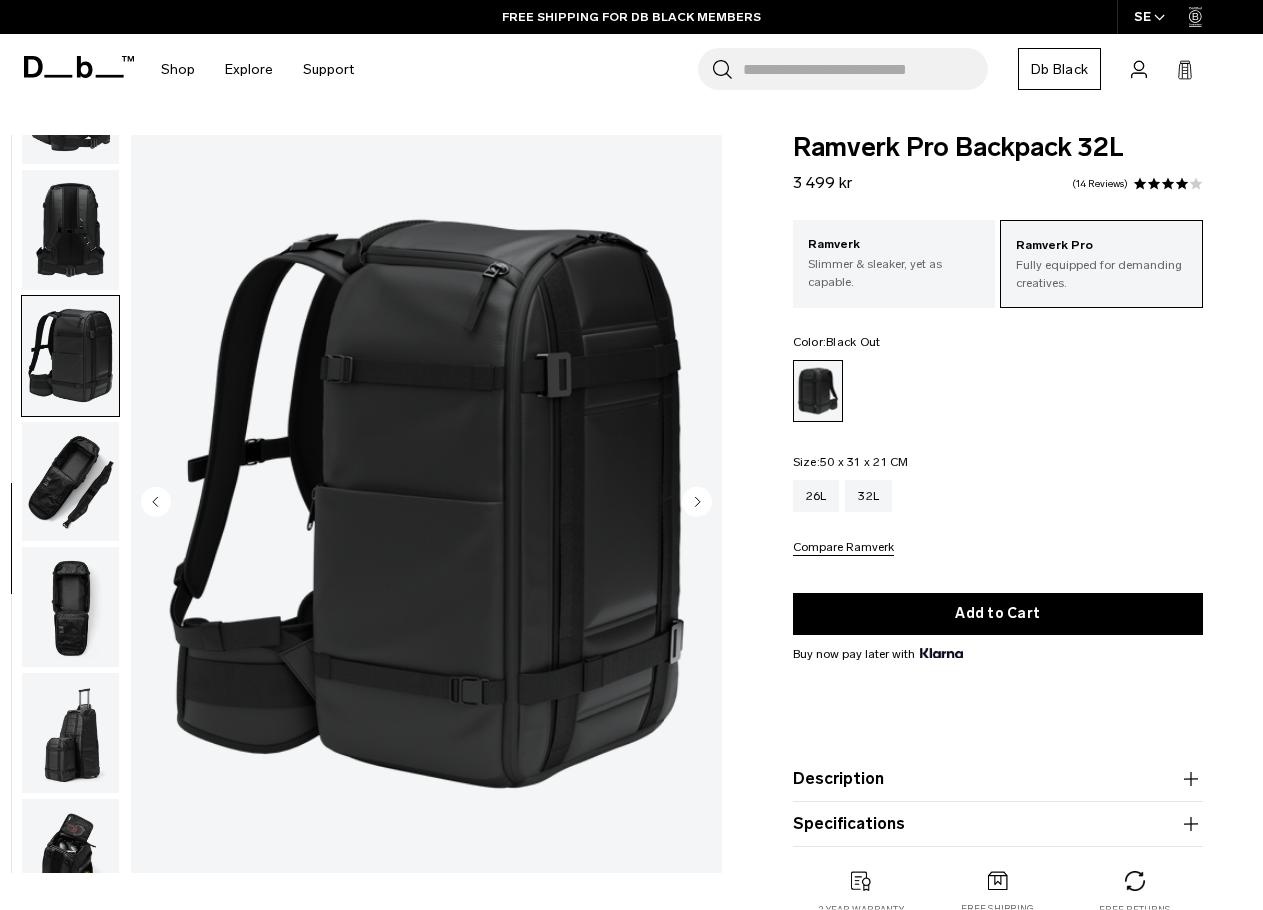 scroll, scrollTop: 516, scrollLeft: 0, axis: vertical 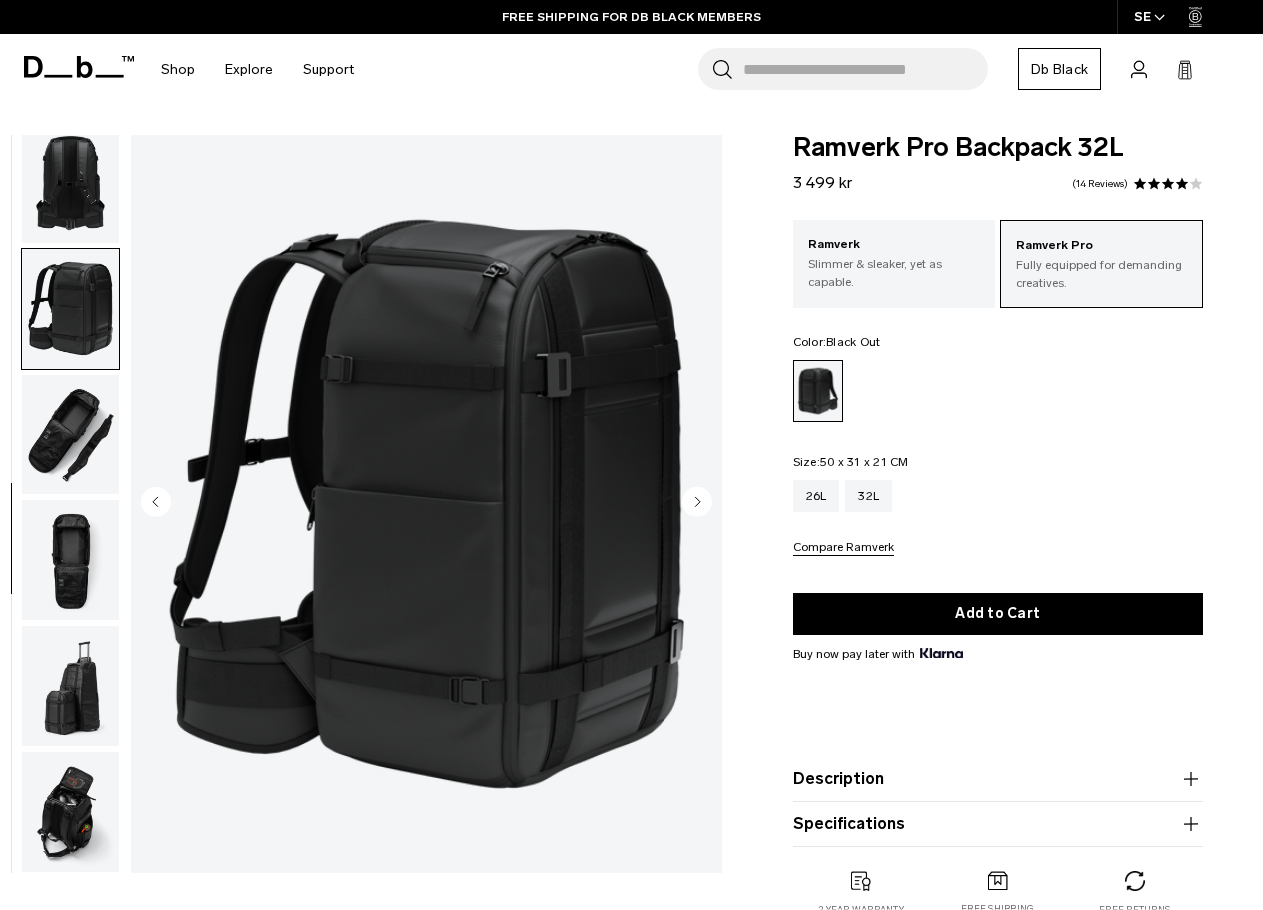 click at bounding box center [70, 560] 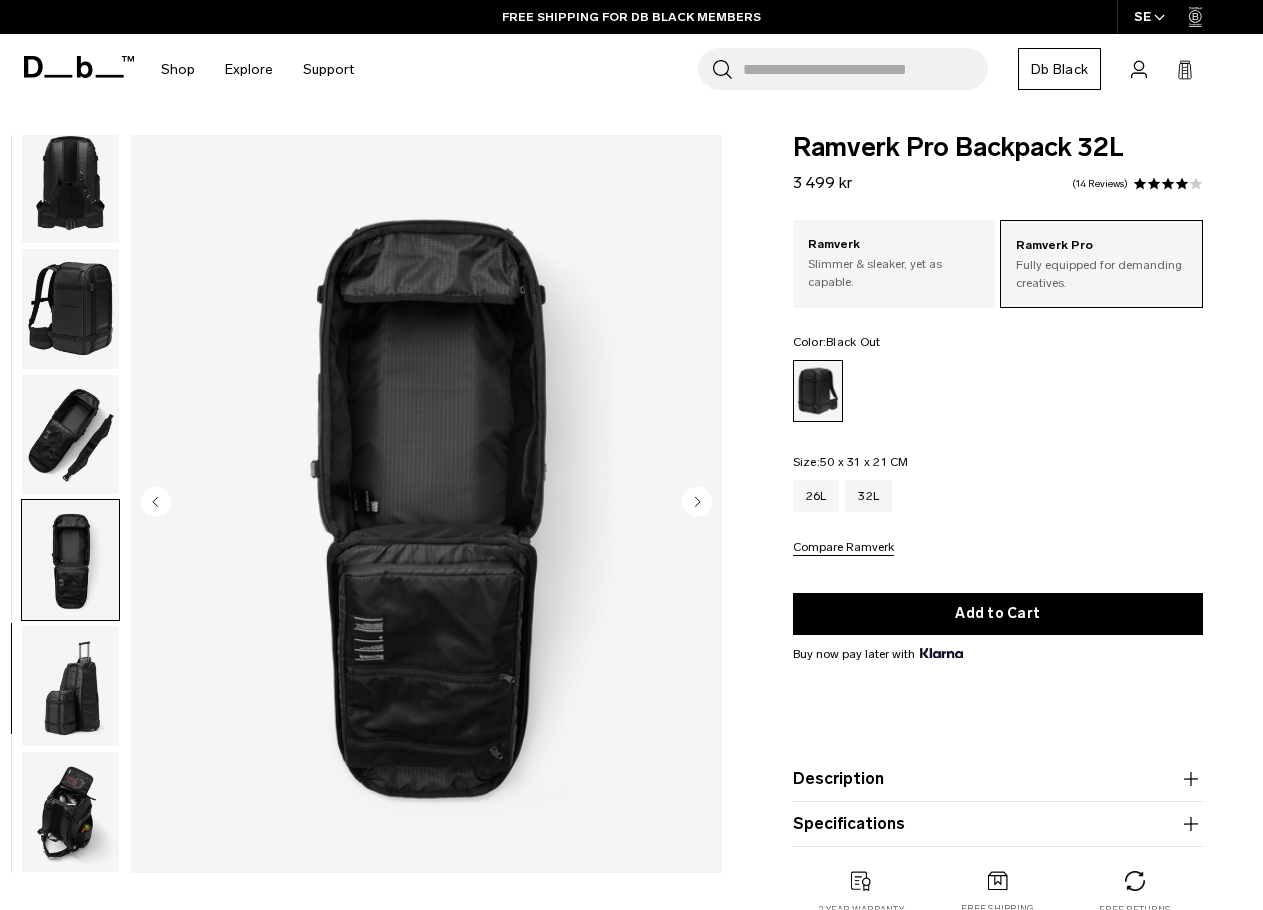 click at bounding box center (70, 560) 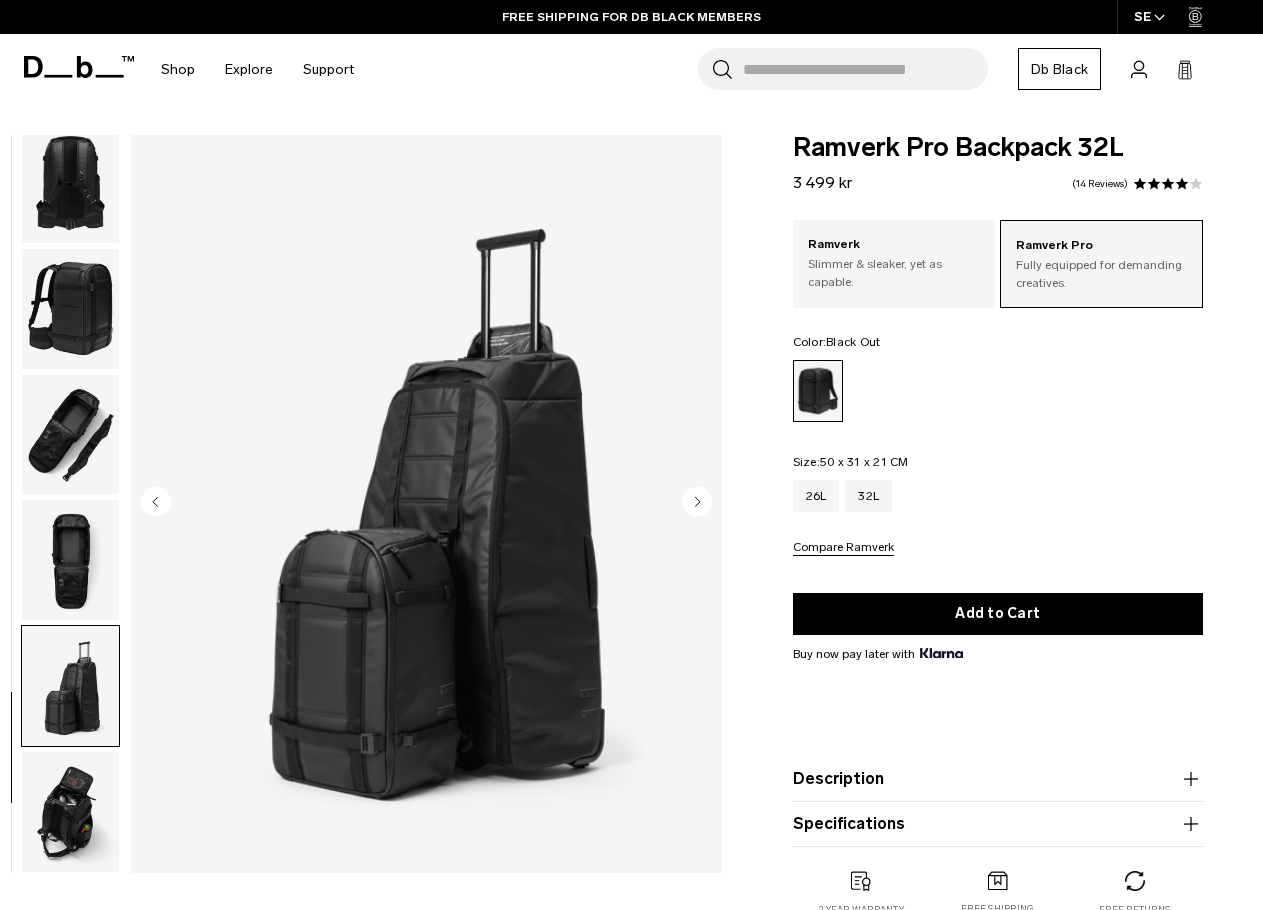 click at bounding box center (70, 812) 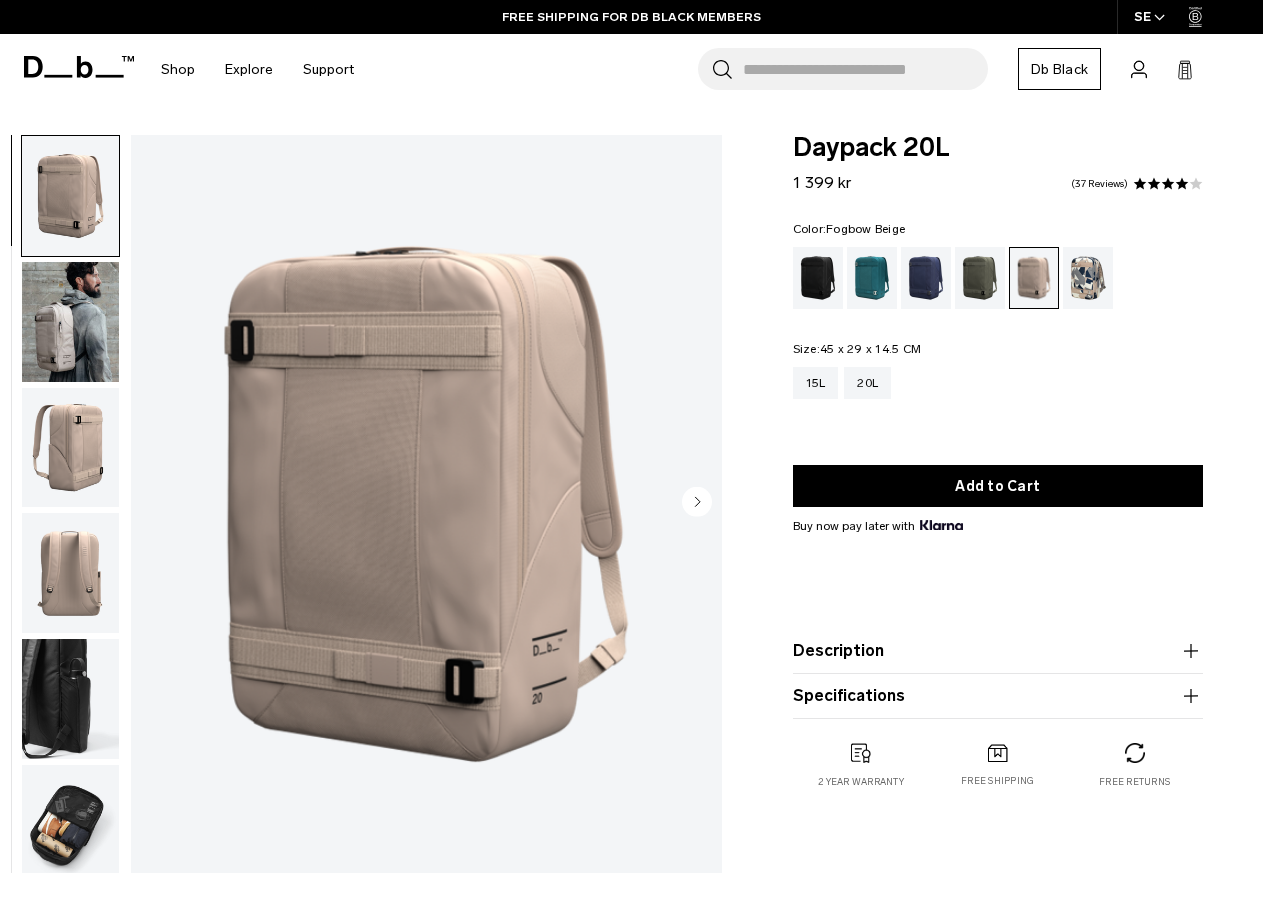 scroll, scrollTop: 0, scrollLeft: 0, axis: both 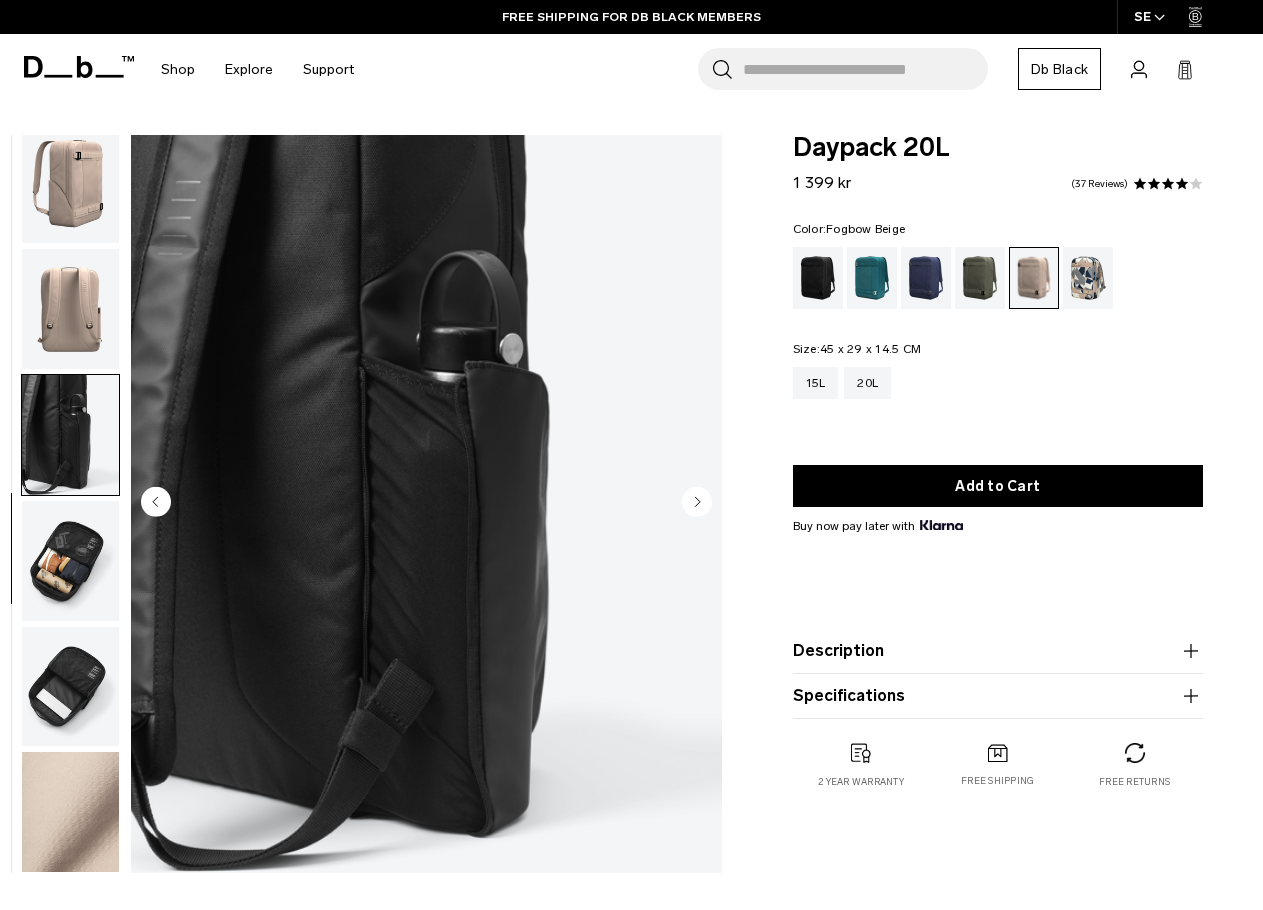 click at bounding box center [70, 561] 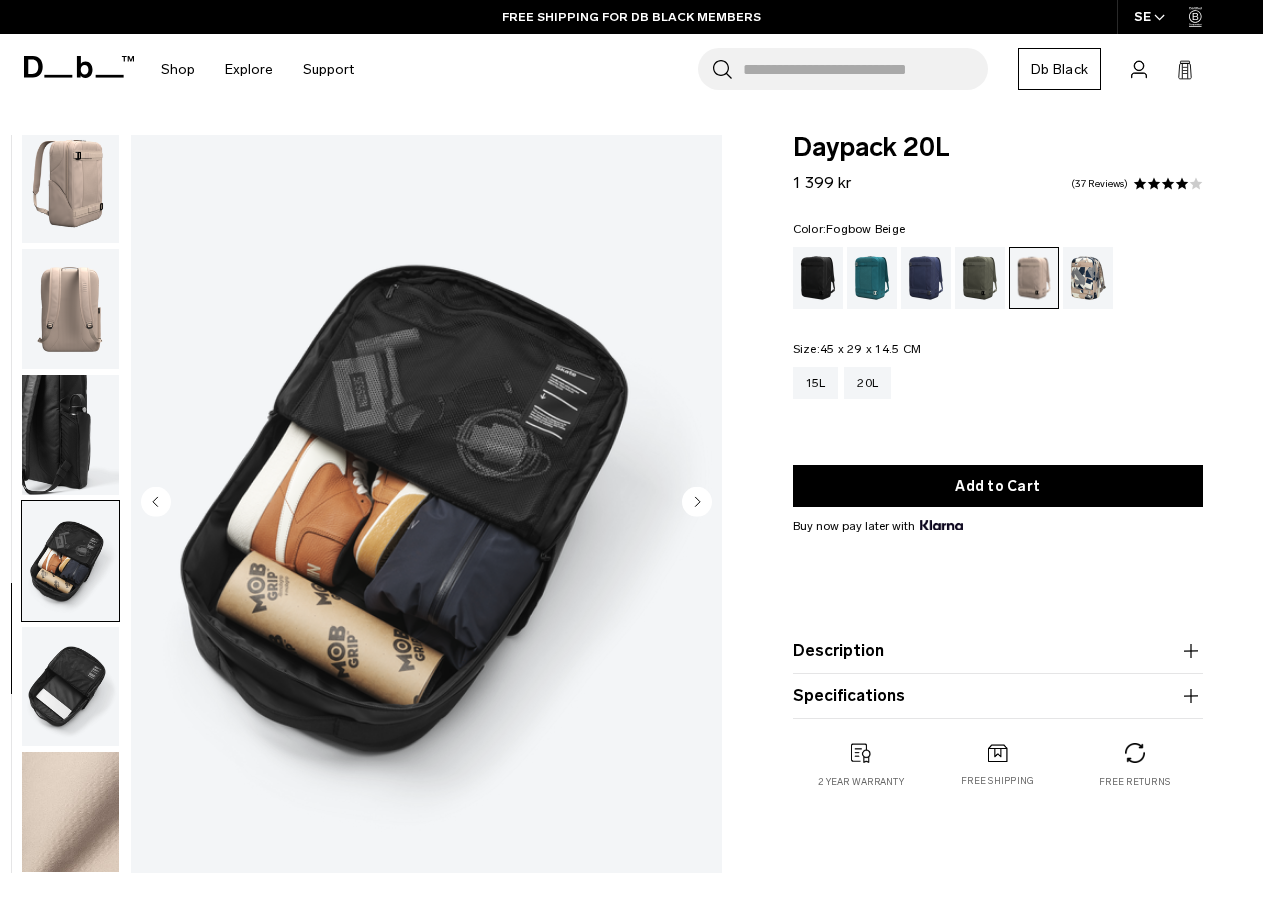 click at bounding box center (70, 687) 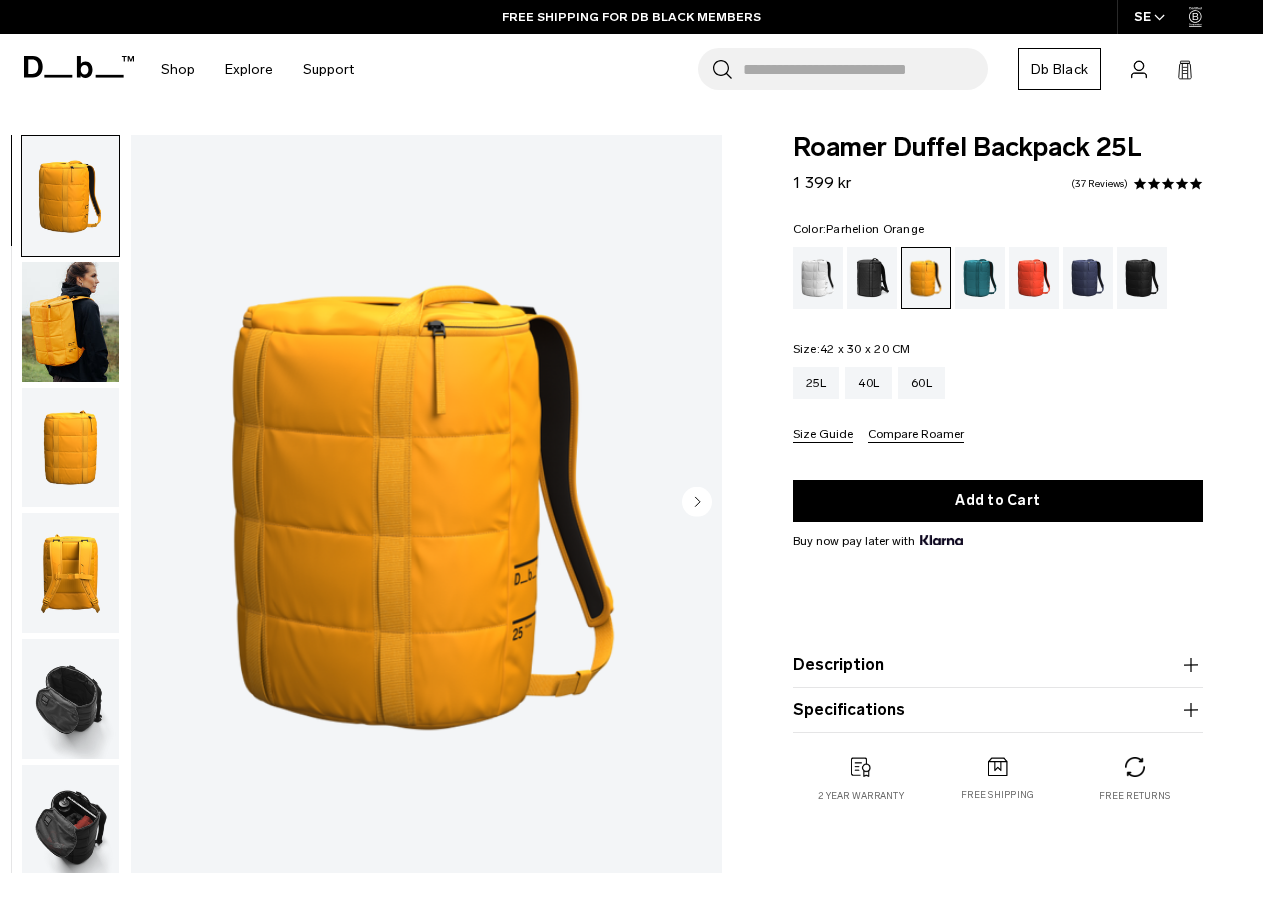 scroll, scrollTop: 0, scrollLeft: 0, axis: both 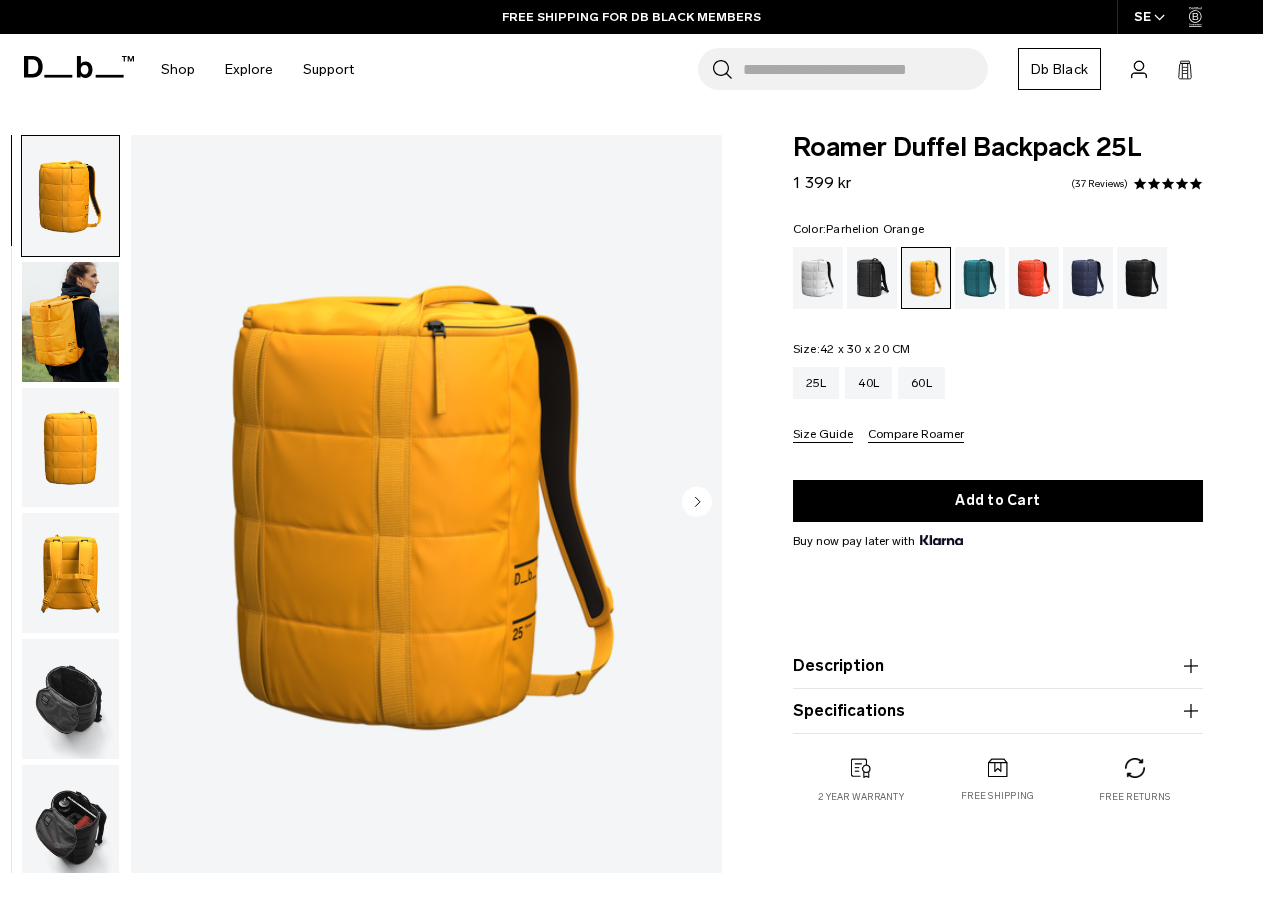 click at bounding box center [70, 699] 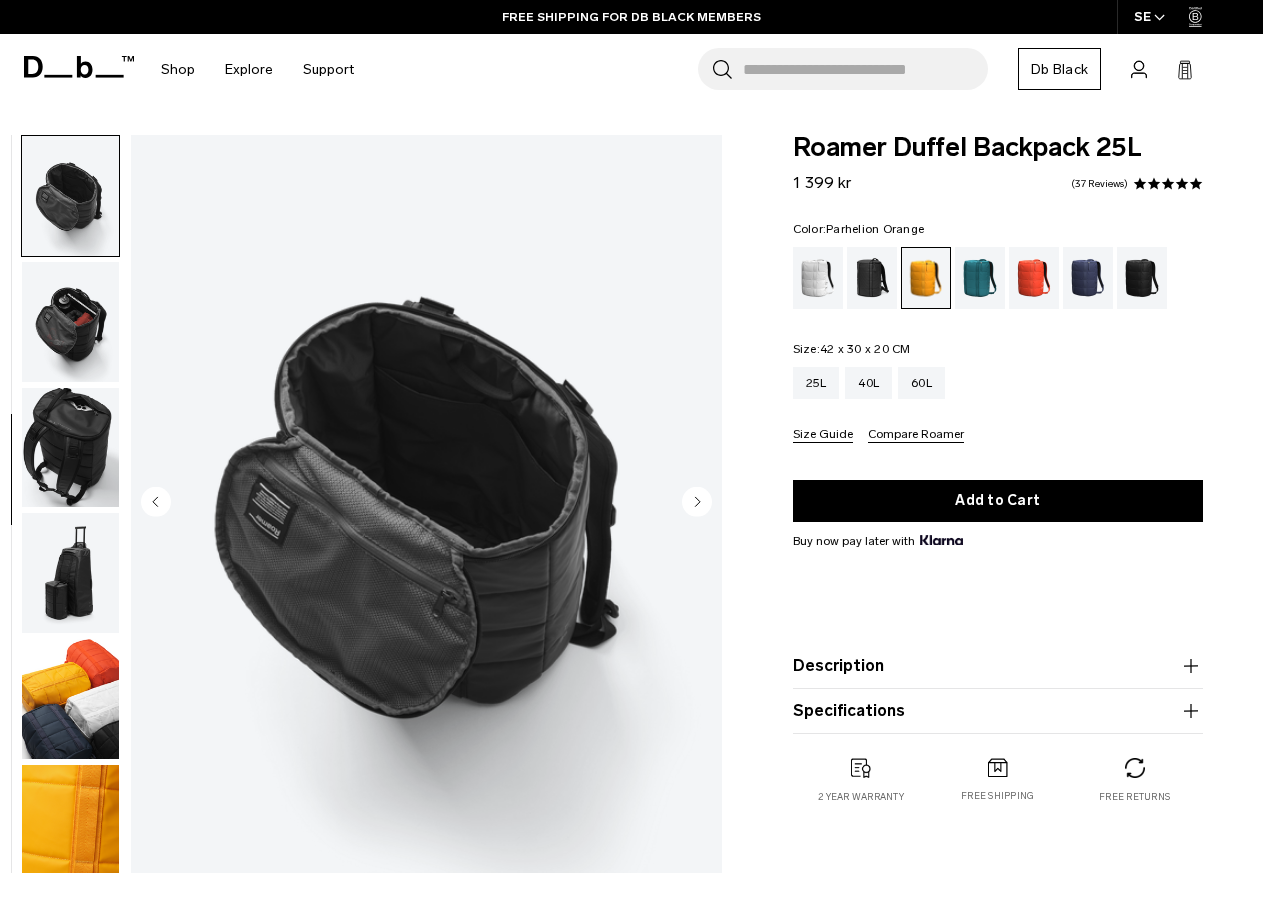 click at bounding box center [70, 322] 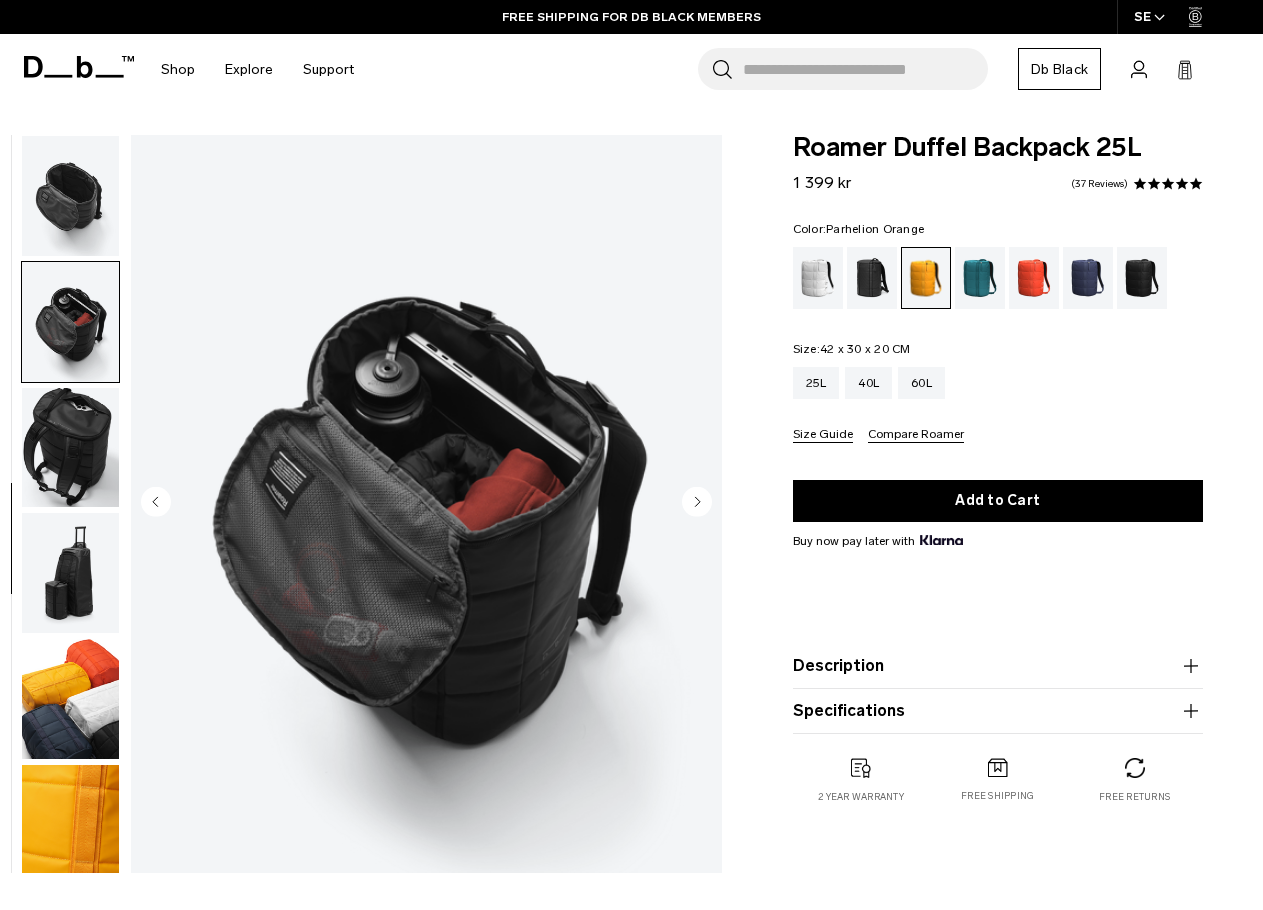 scroll, scrollTop: 516, scrollLeft: 0, axis: vertical 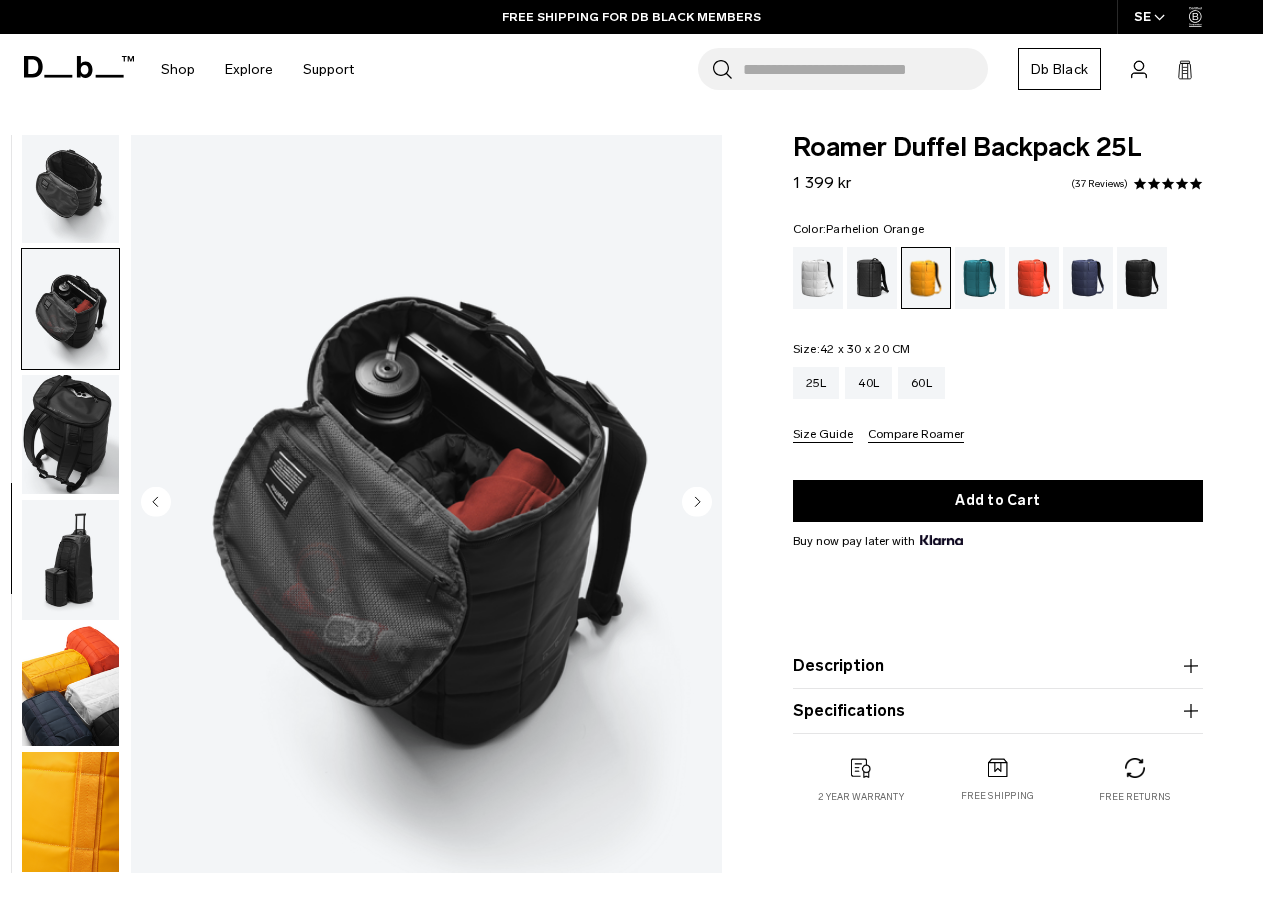 click at bounding box center [70, 435] 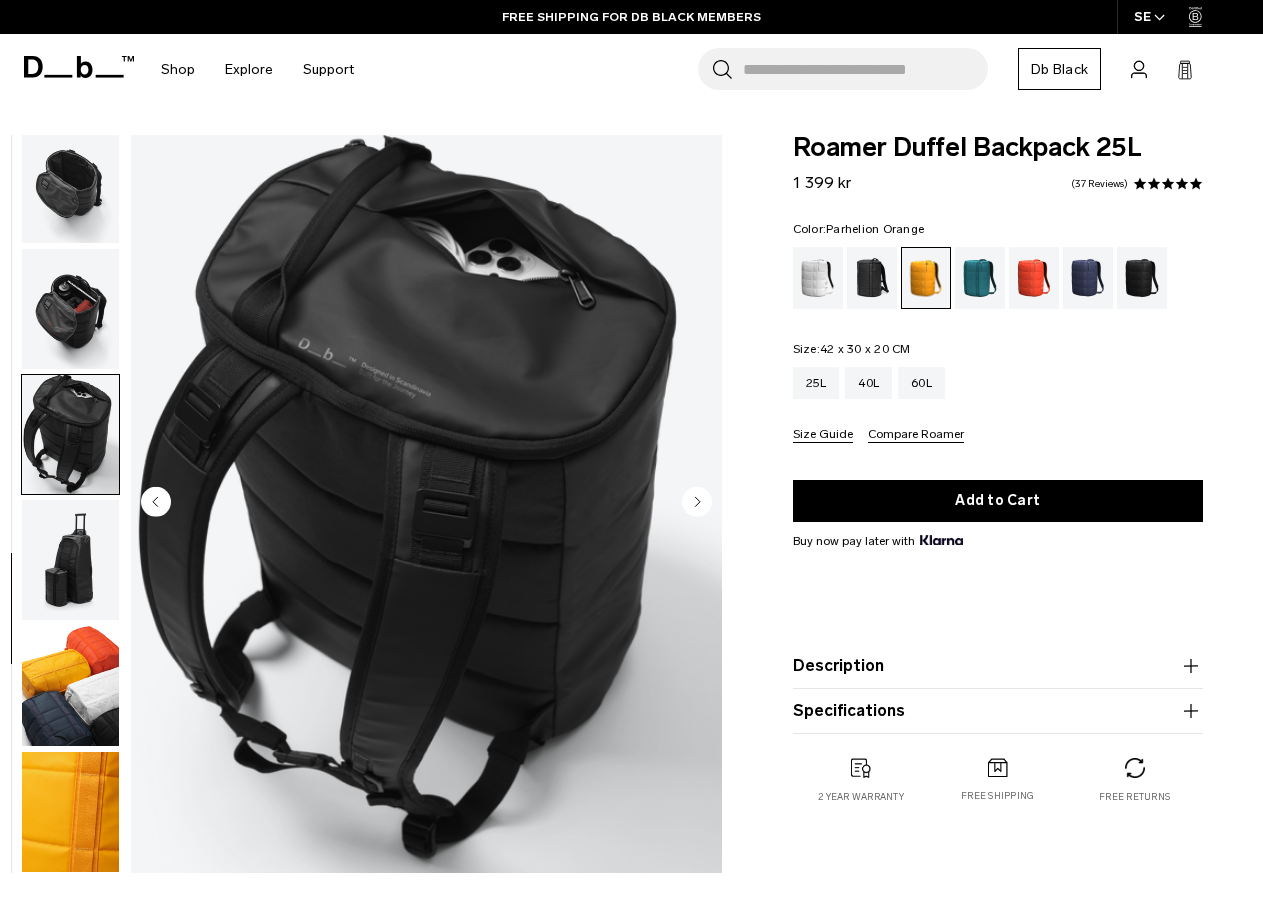 click at bounding box center [70, 309] 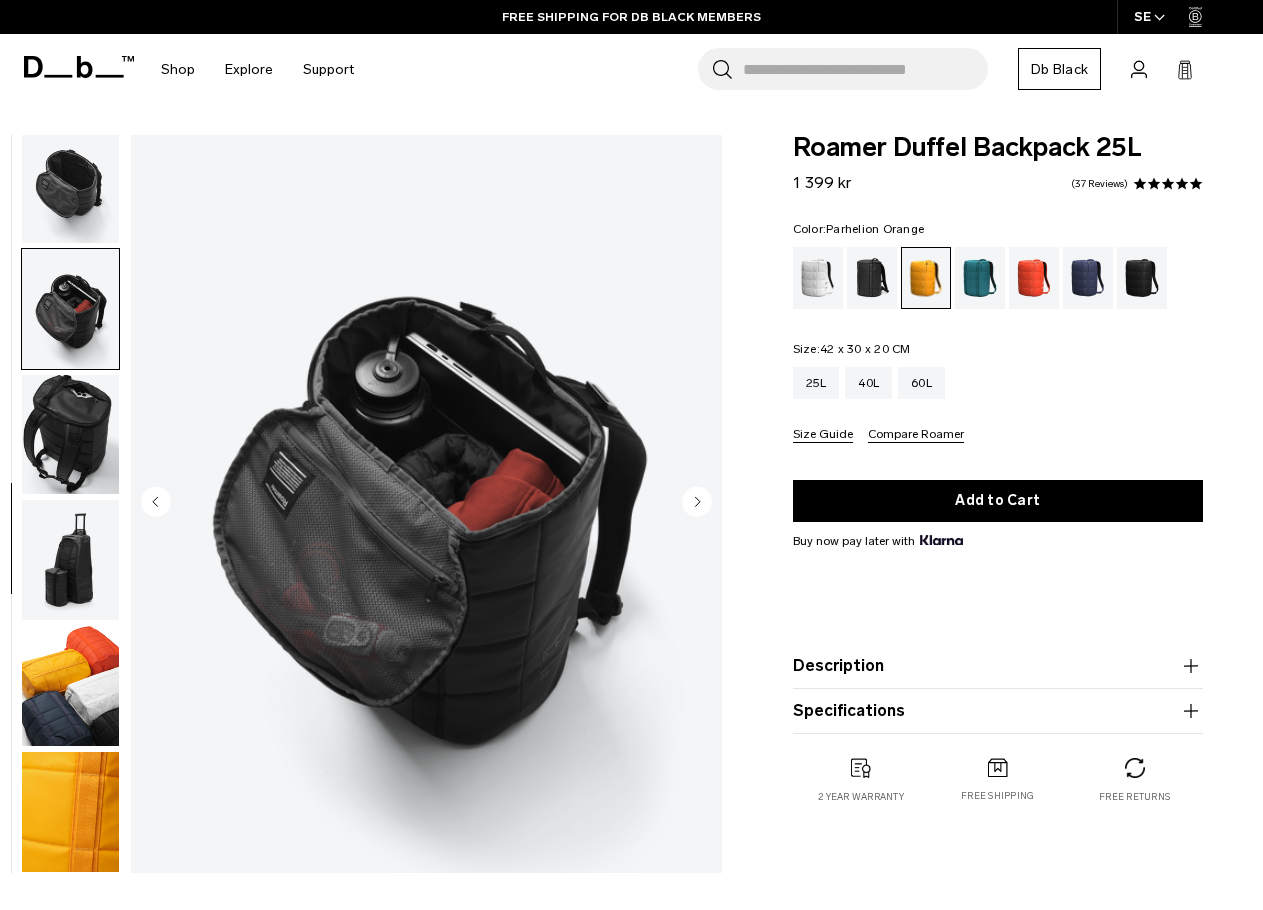 click at bounding box center (70, 435) 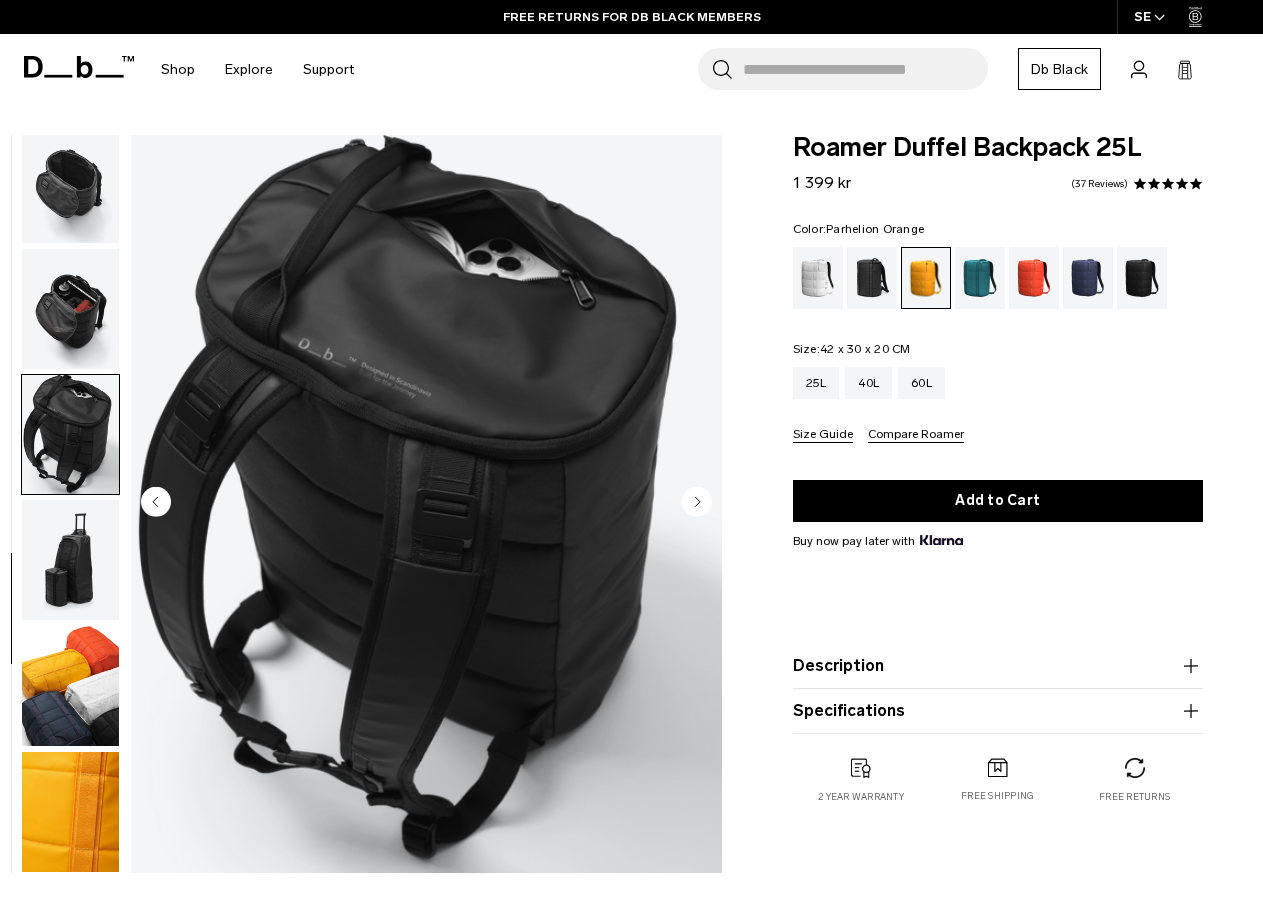 click at bounding box center (70, 309) 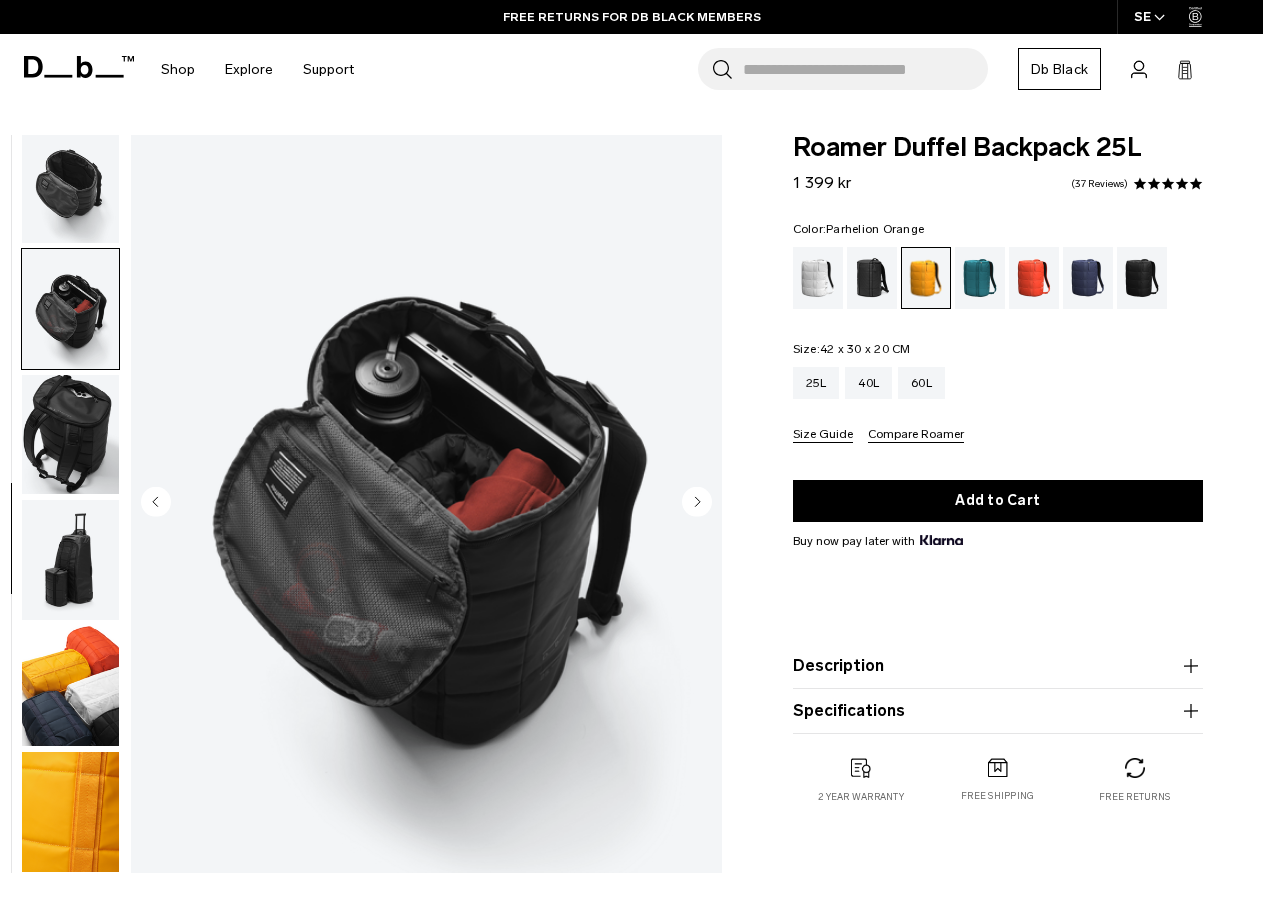 click at bounding box center [70, 183] 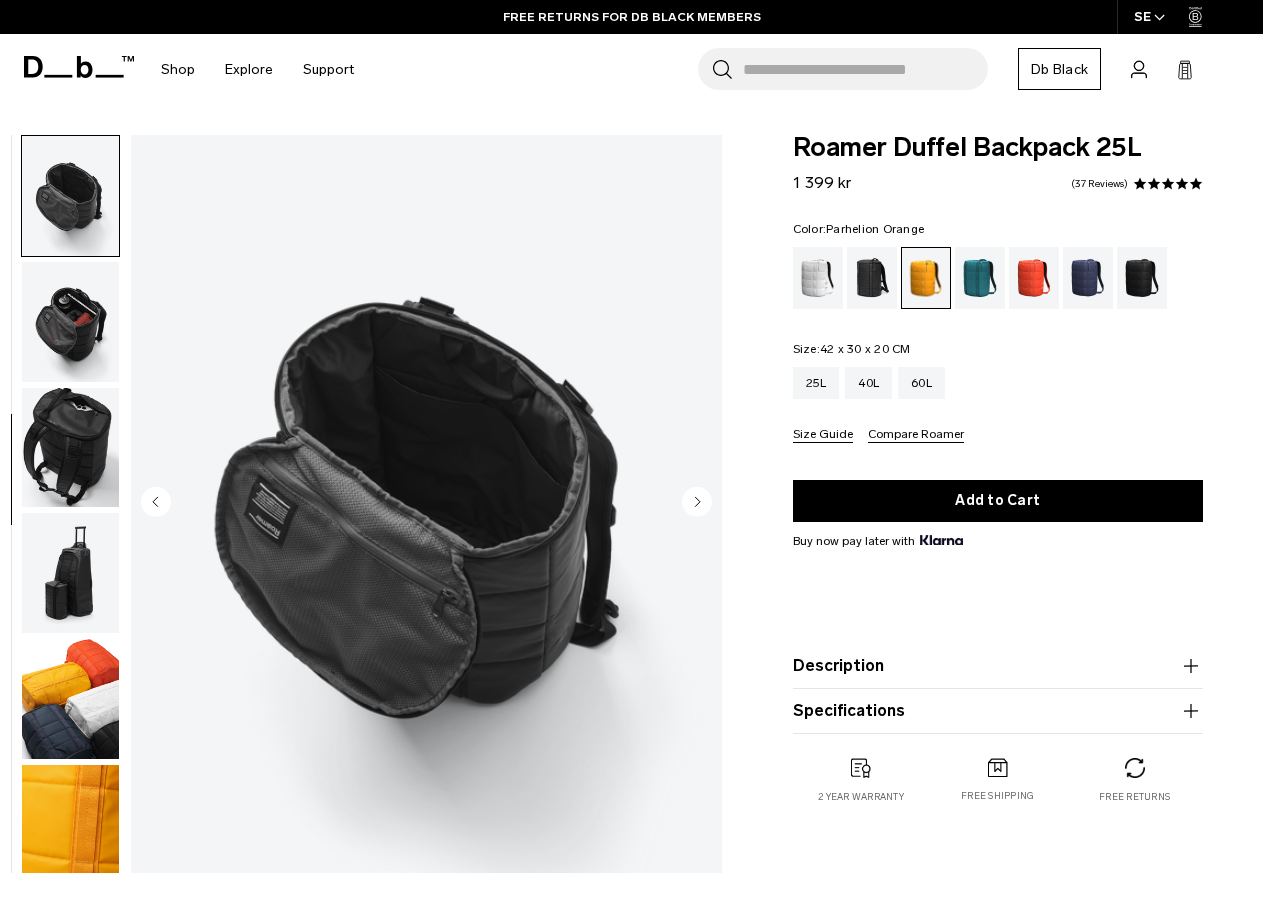 click at bounding box center (70, 322) 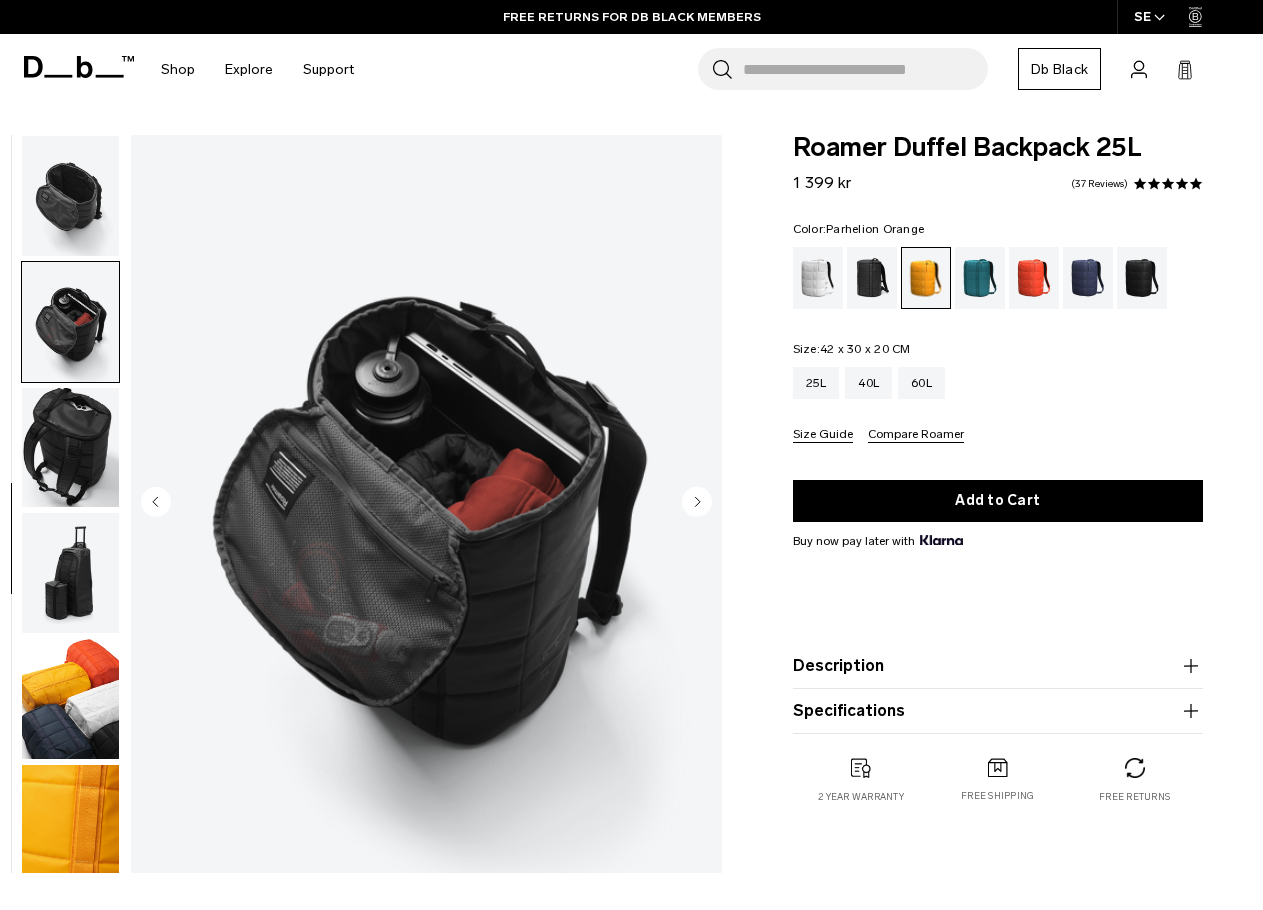 scroll, scrollTop: 516, scrollLeft: 0, axis: vertical 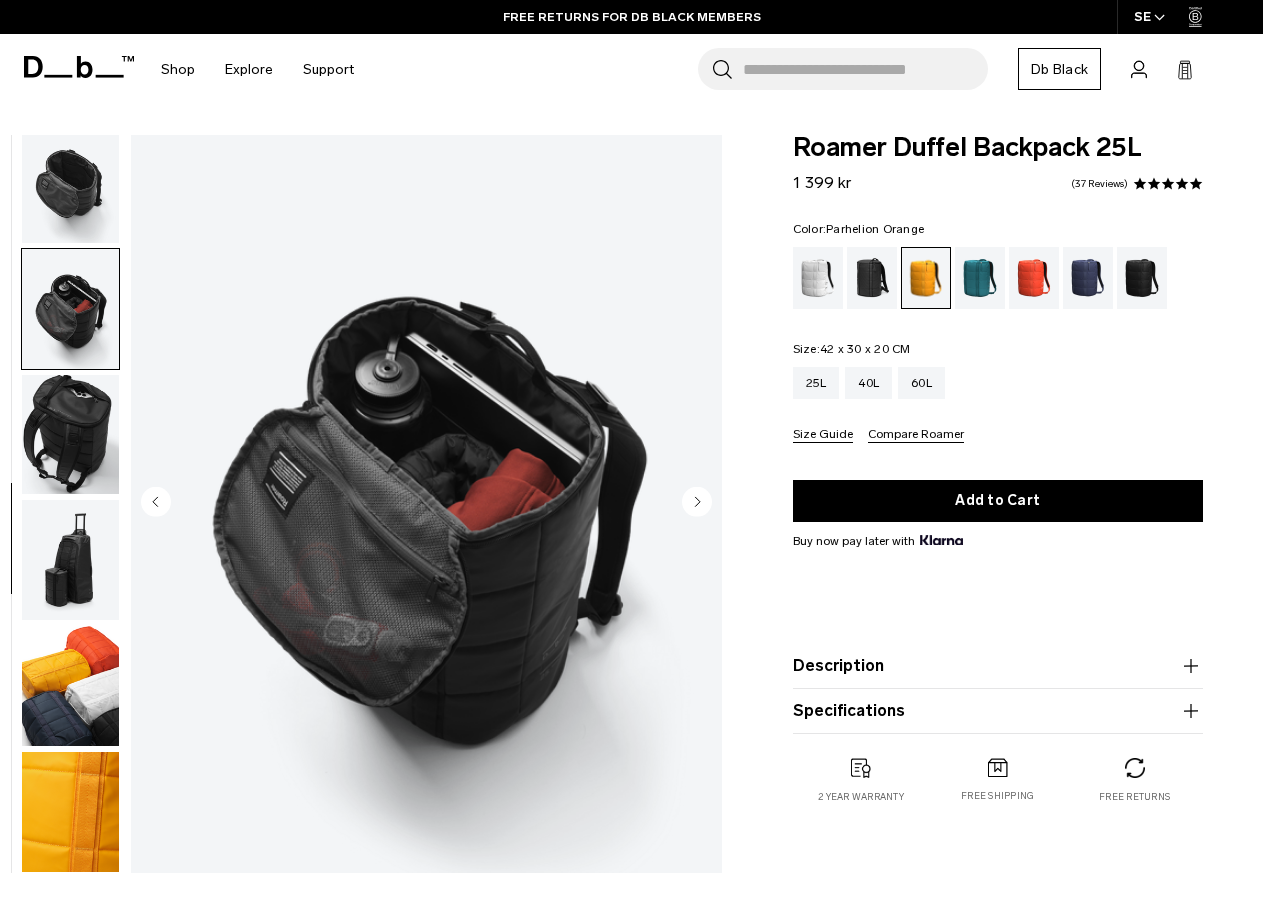 click at bounding box center (70, 435) 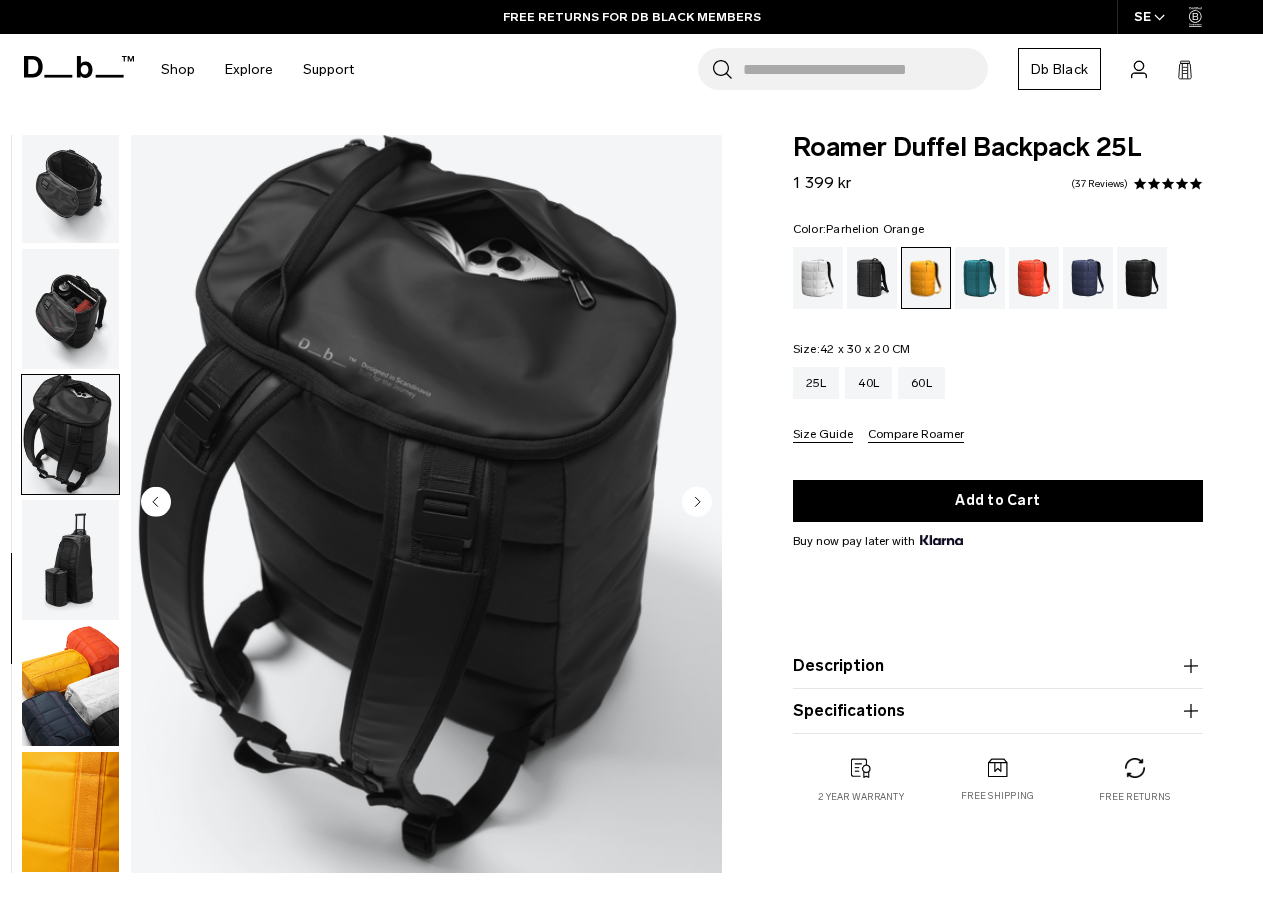 click at bounding box center (70, 560) 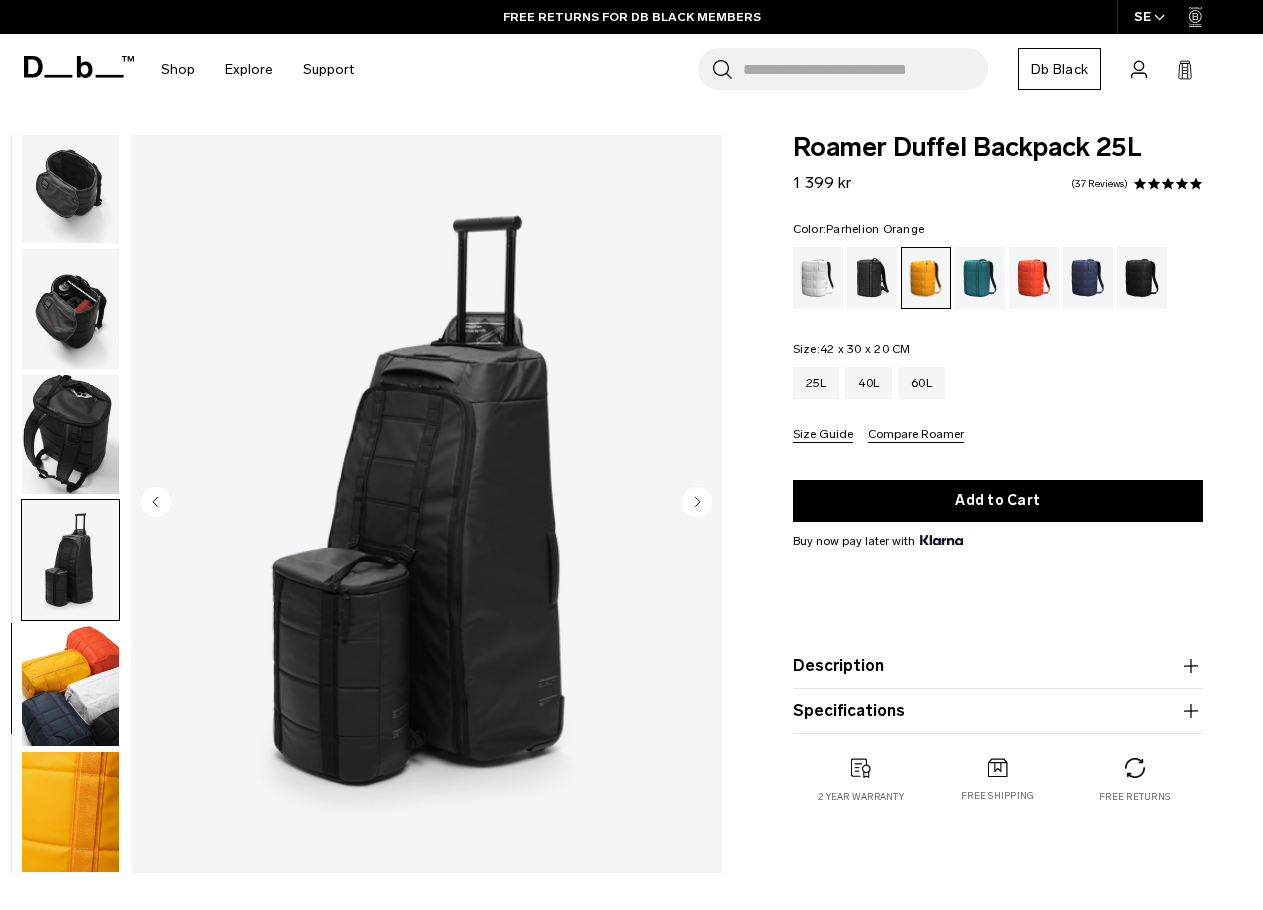 click at bounding box center [70, 435] 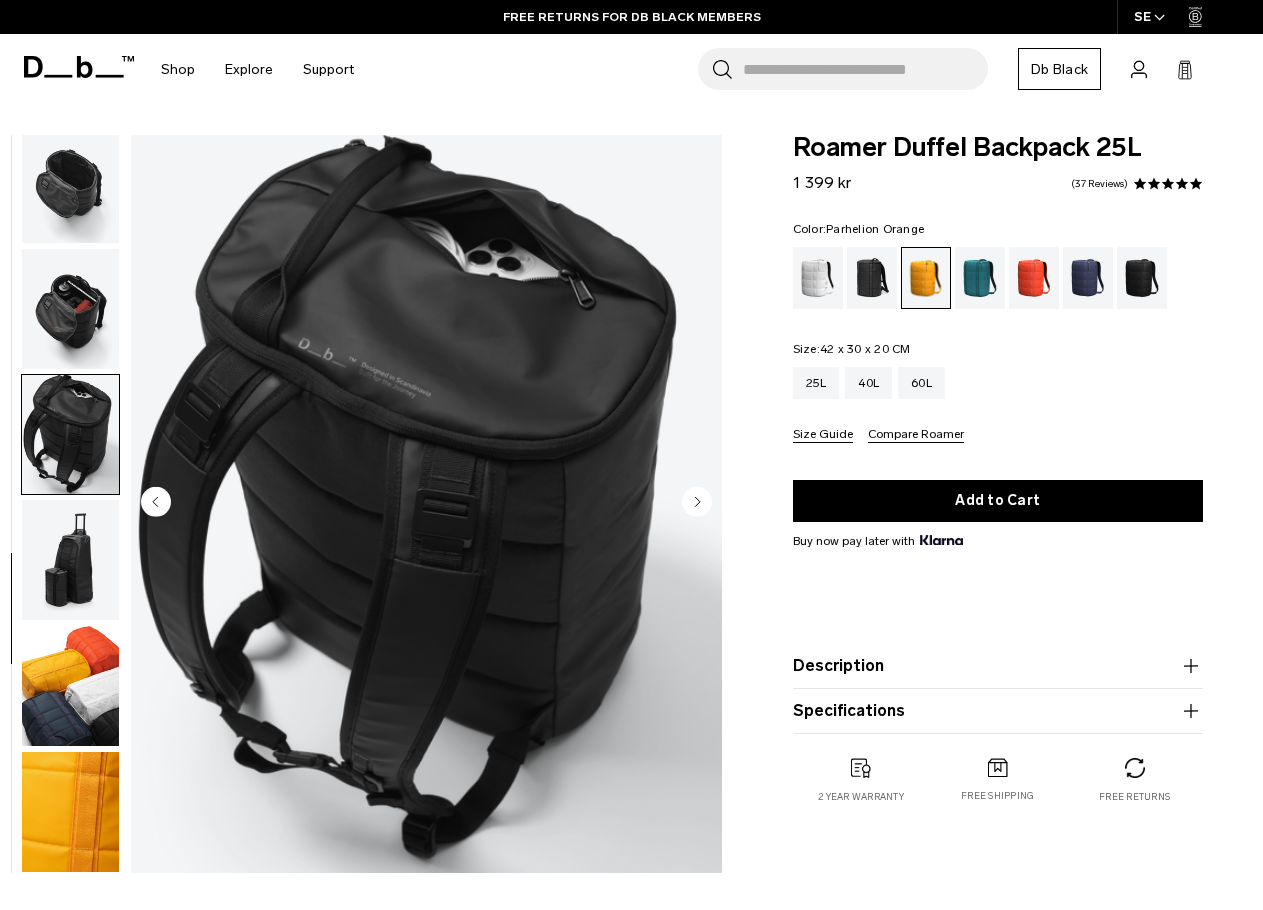click at bounding box center [70, 686] 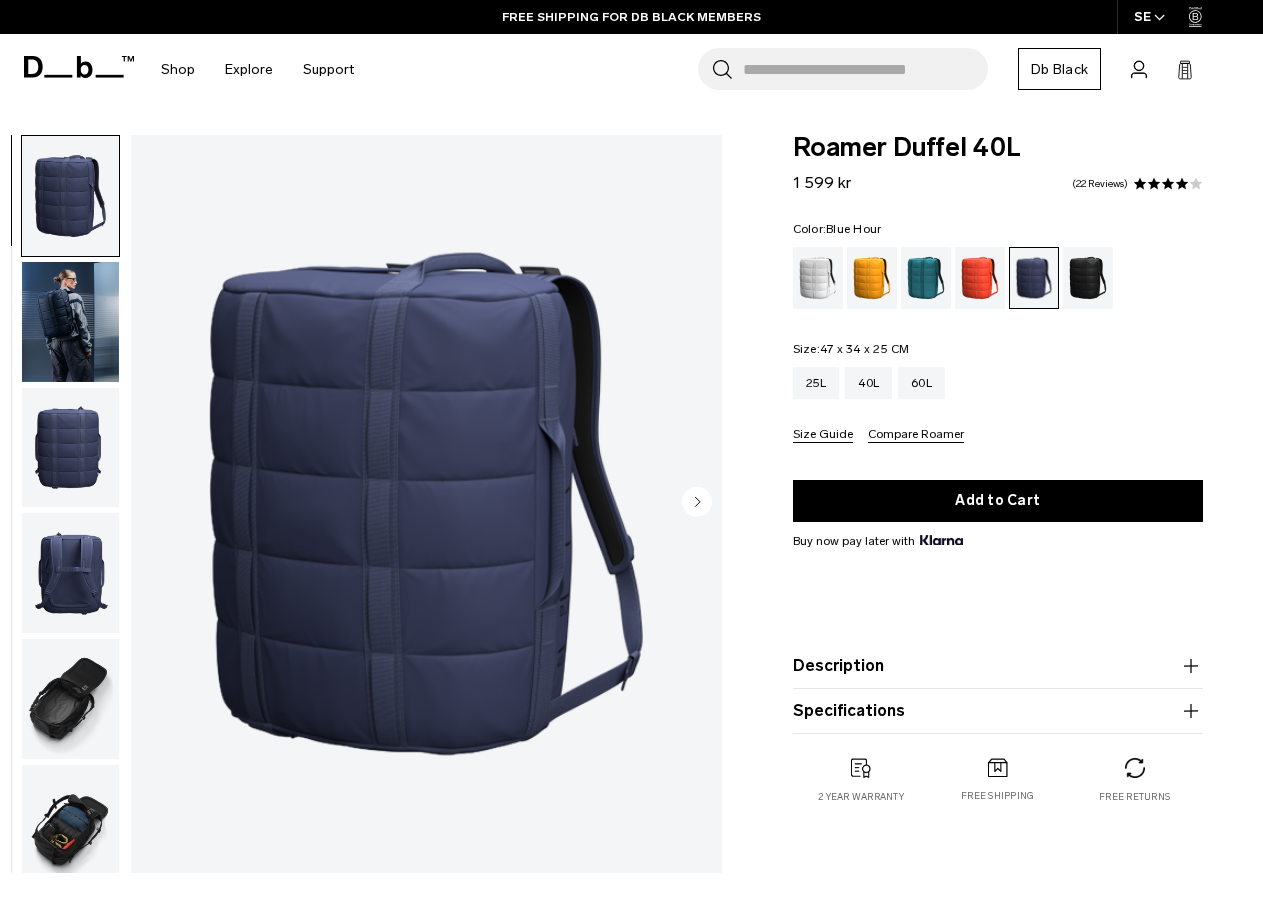 scroll, scrollTop: 0, scrollLeft: 0, axis: both 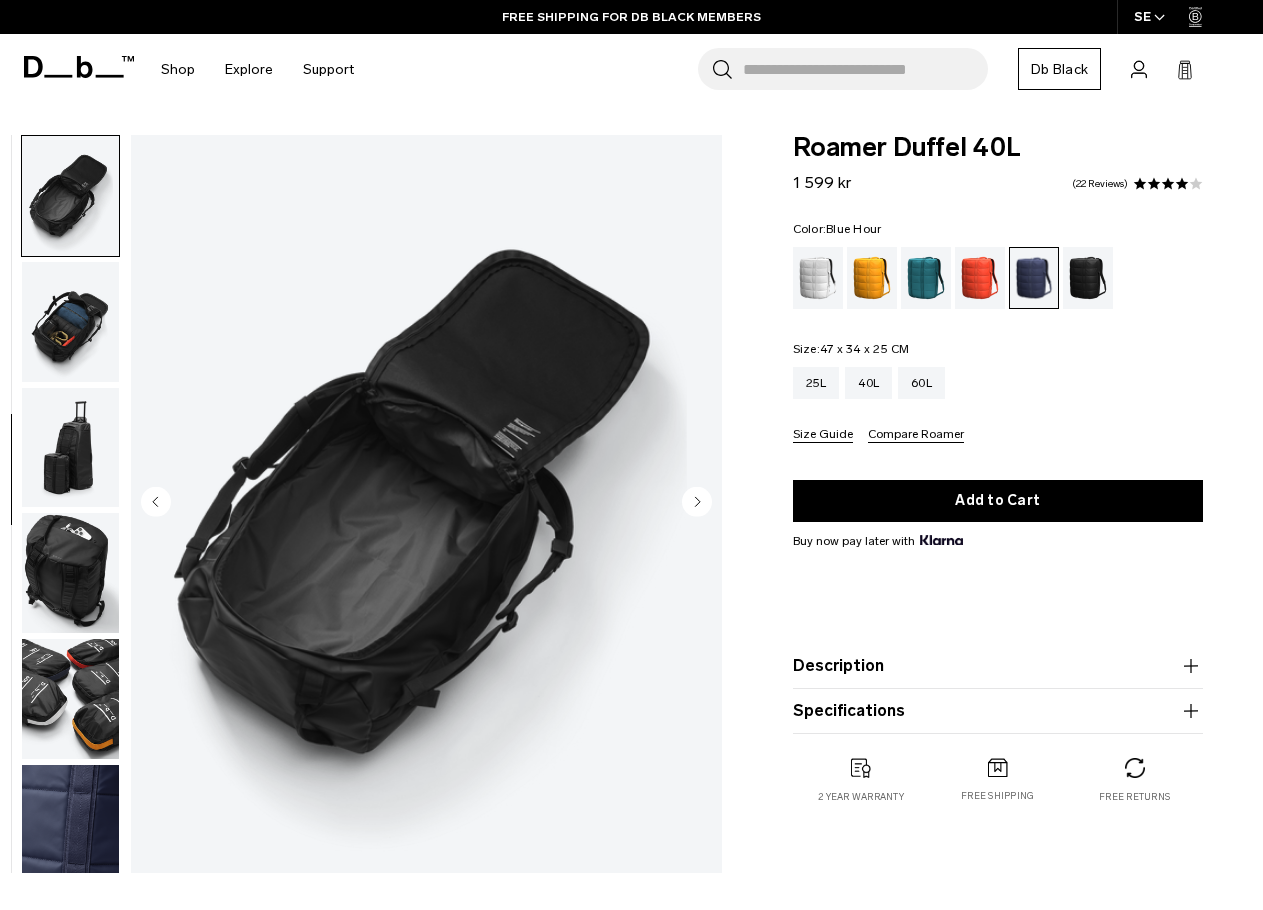 click at bounding box center (70, 448) 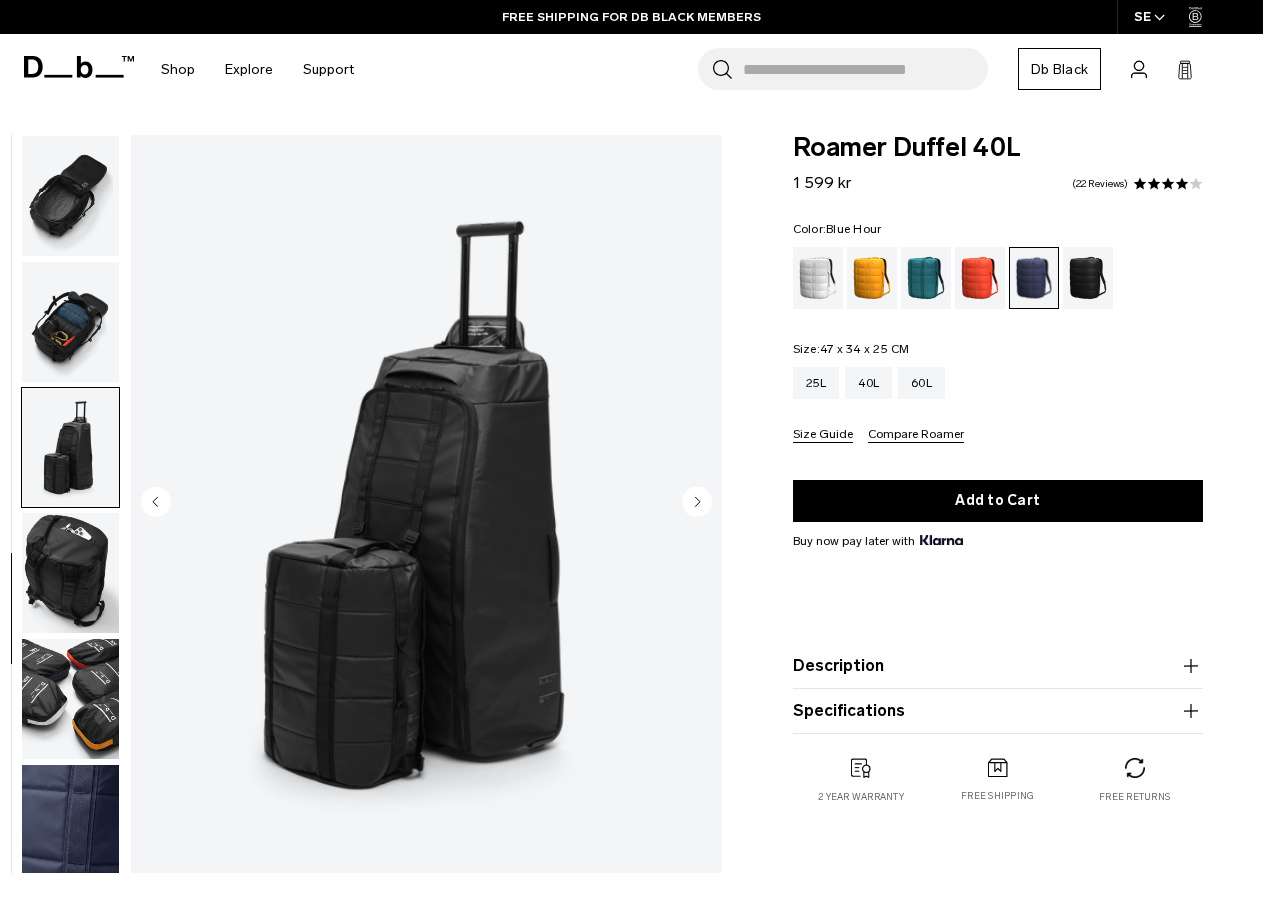 scroll, scrollTop: 516, scrollLeft: 0, axis: vertical 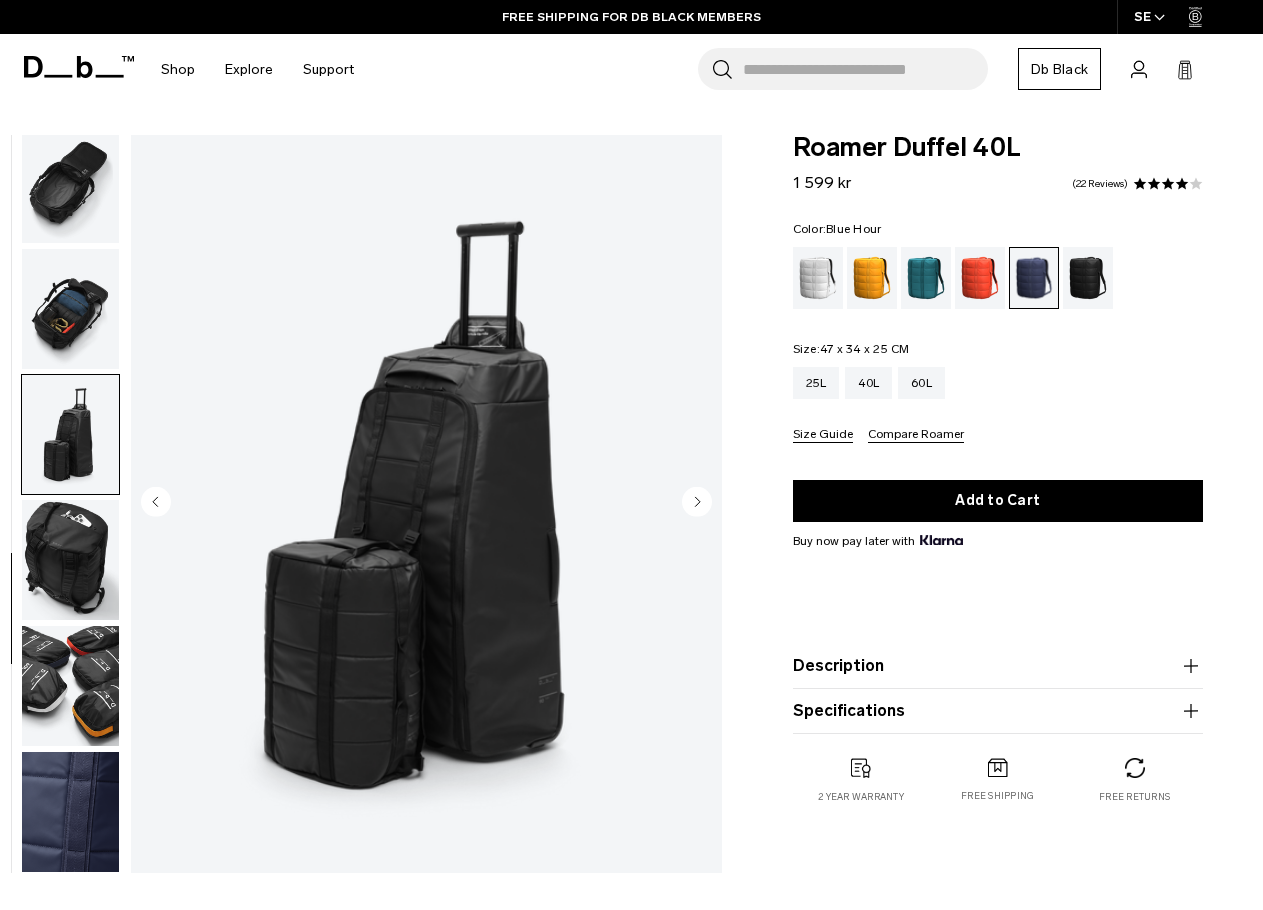 click at bounding box center (70, 309) 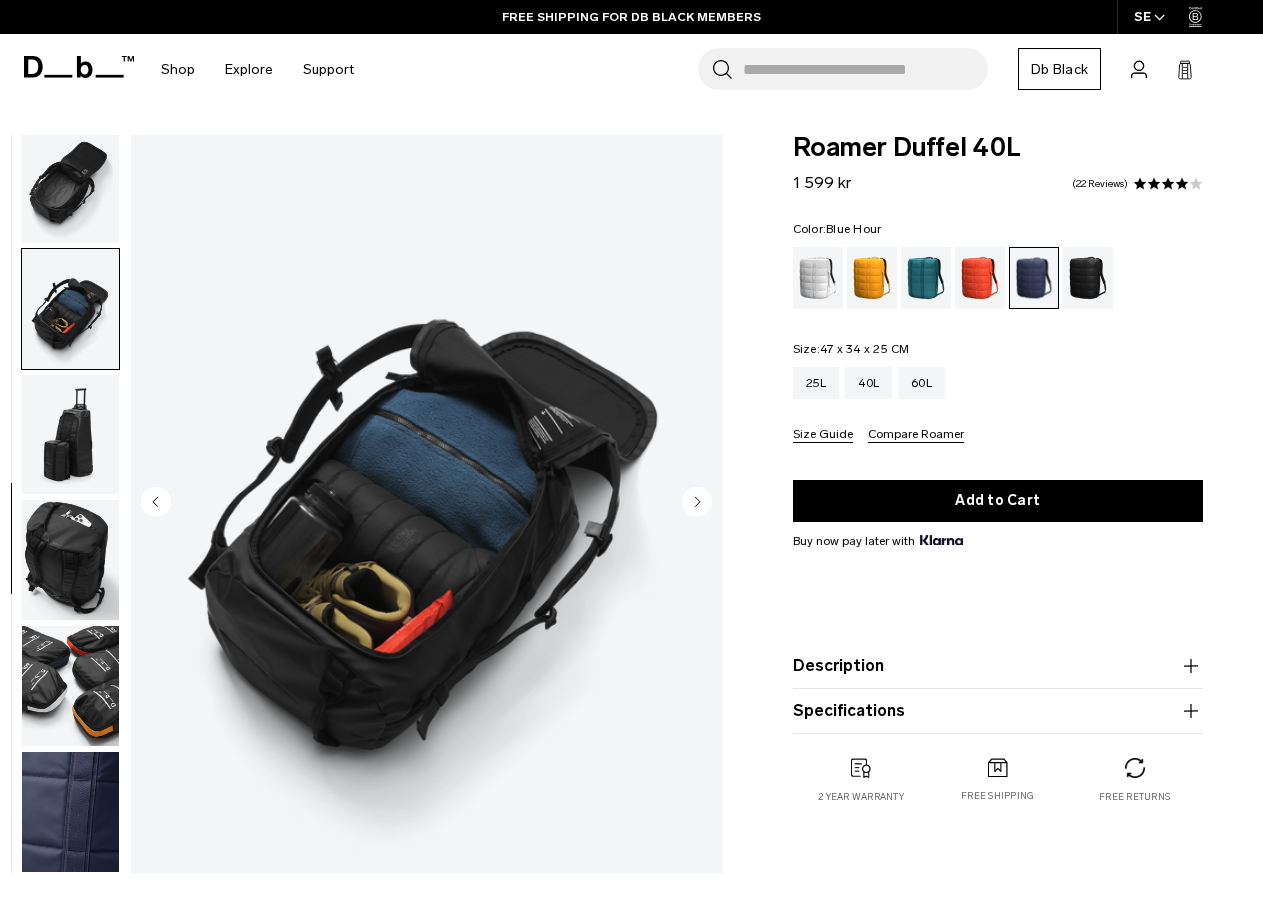 click at bounding box center (70, 435) 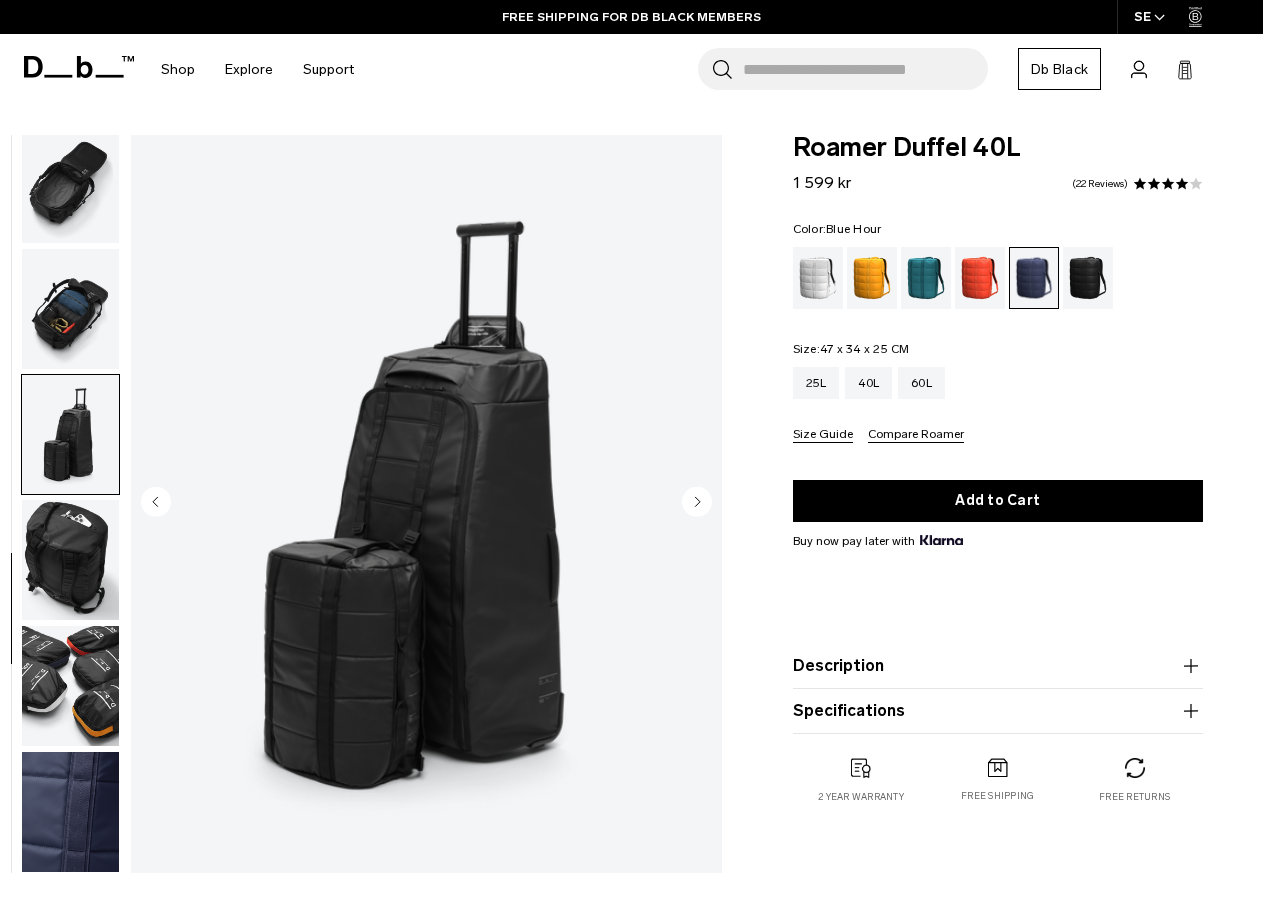 click at bounding box center [70, 560] 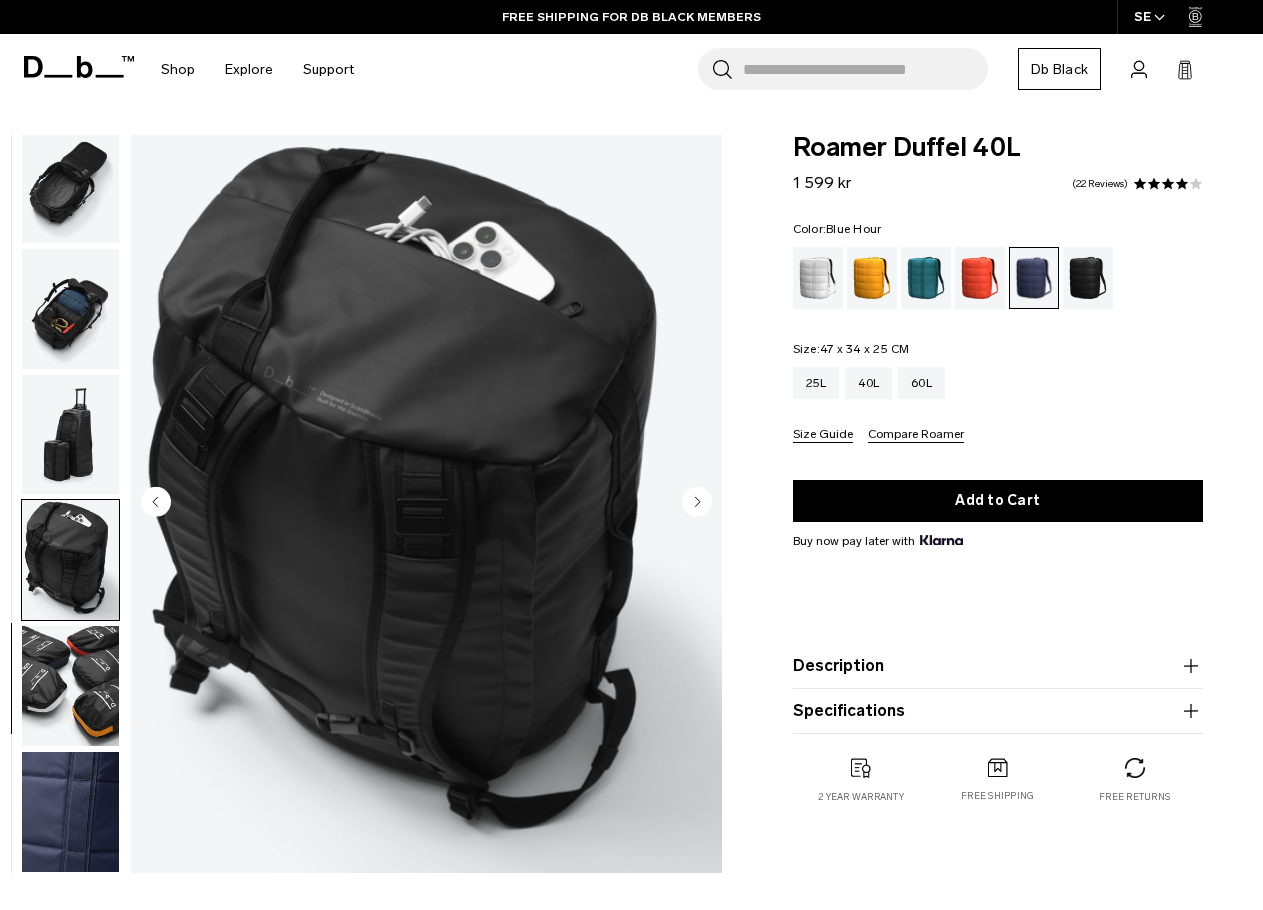 click at bounding box center [70, 560] 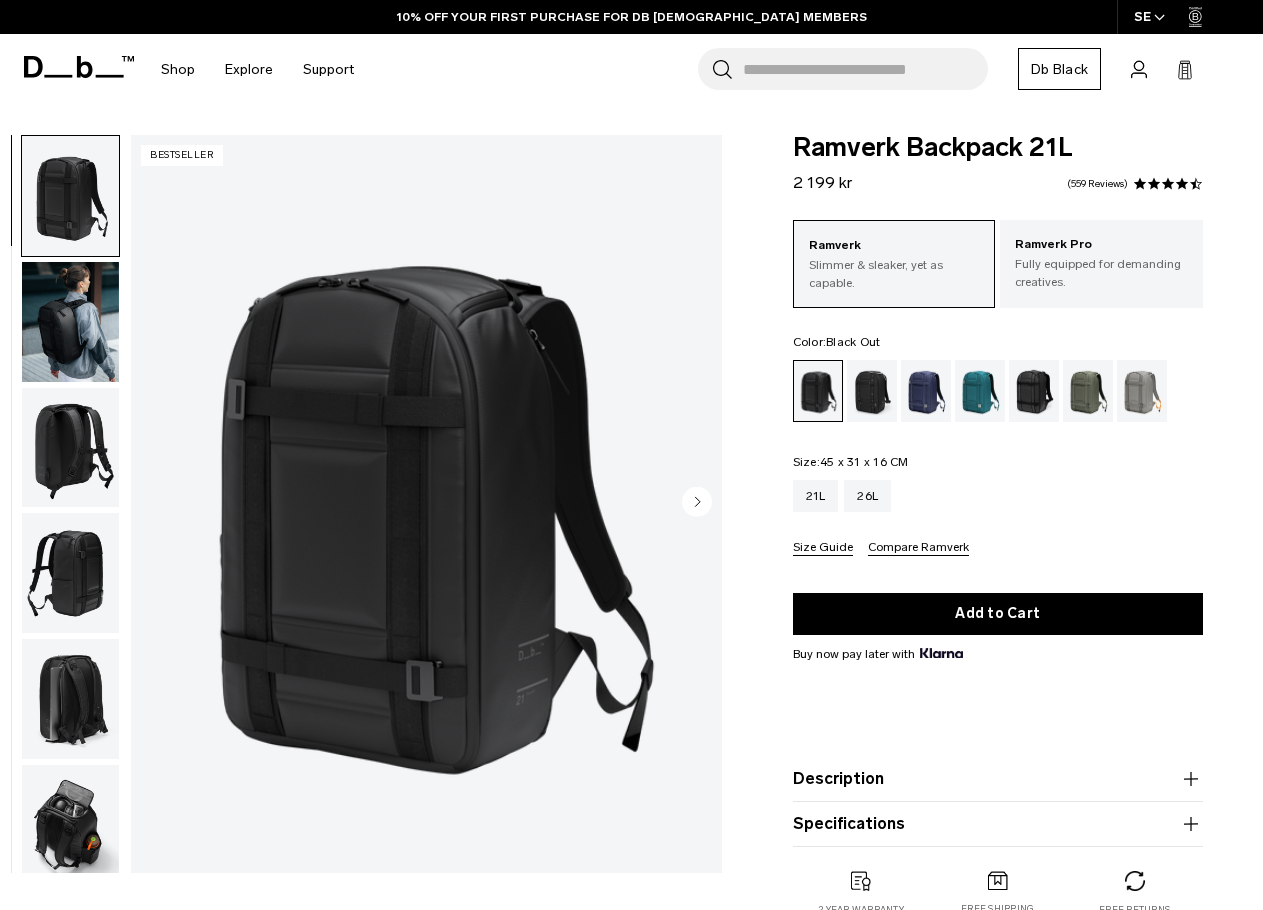 scroll, scrollTop: 0, scrollLeft: 0, axis: both 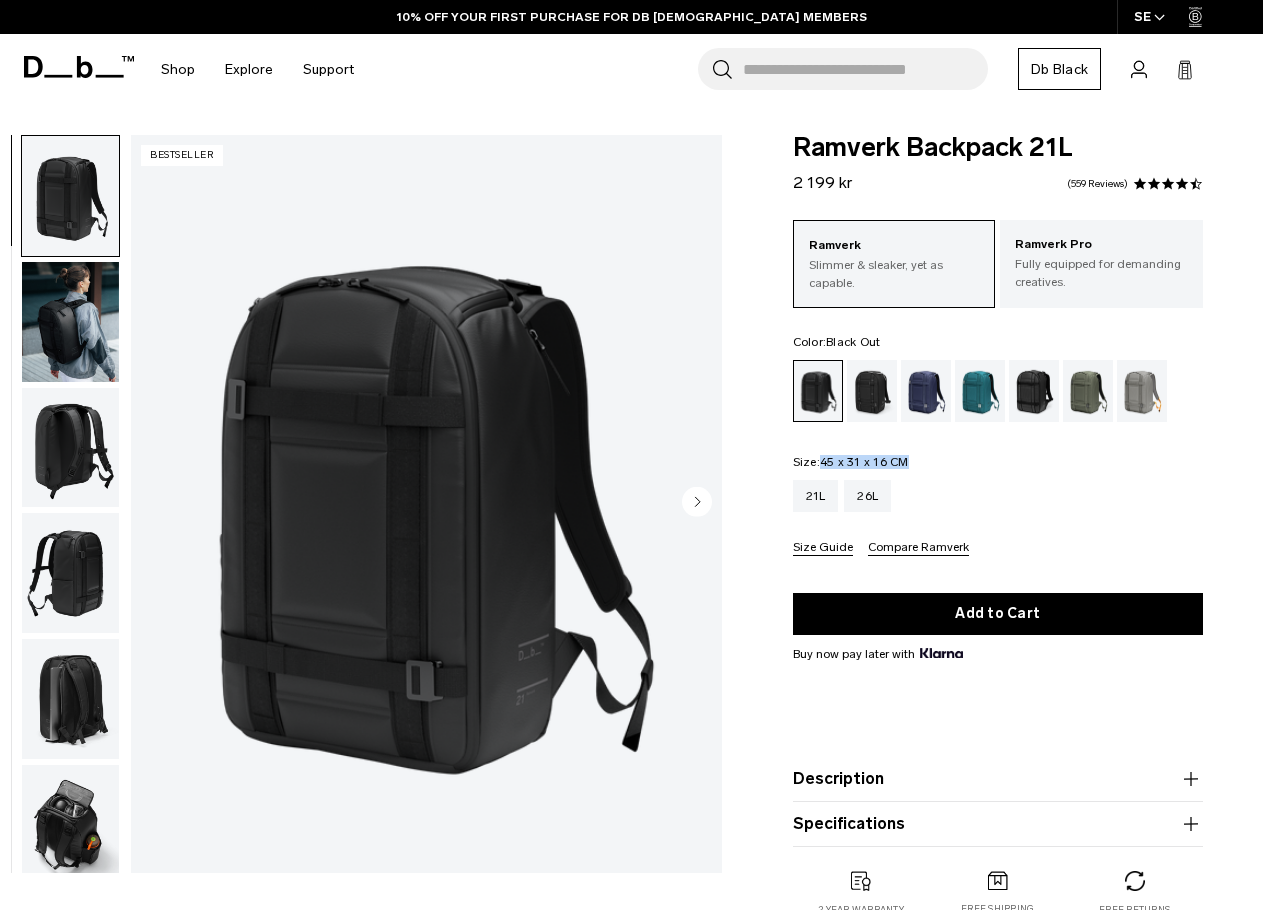 drag, startPoint x: 914, startPoint y: 458, endPoint x: 824, endPoint y: 458, distance: 90 